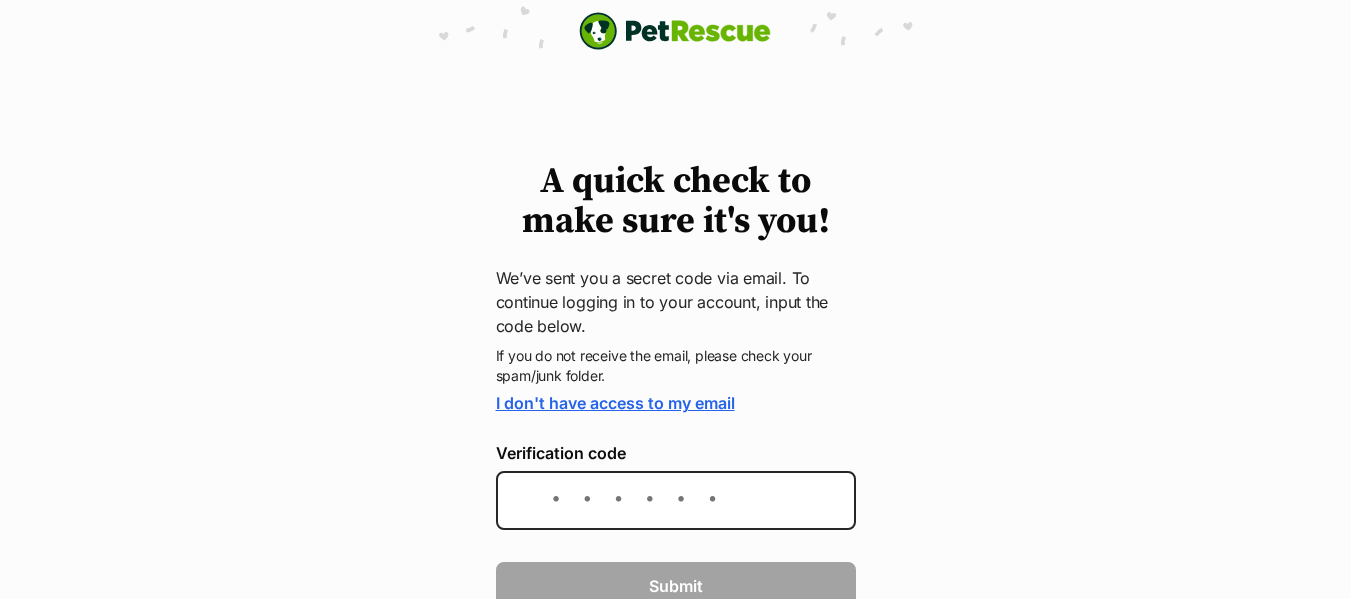scroll, scrollTop: 0, scrollLeft: 0, axis: both 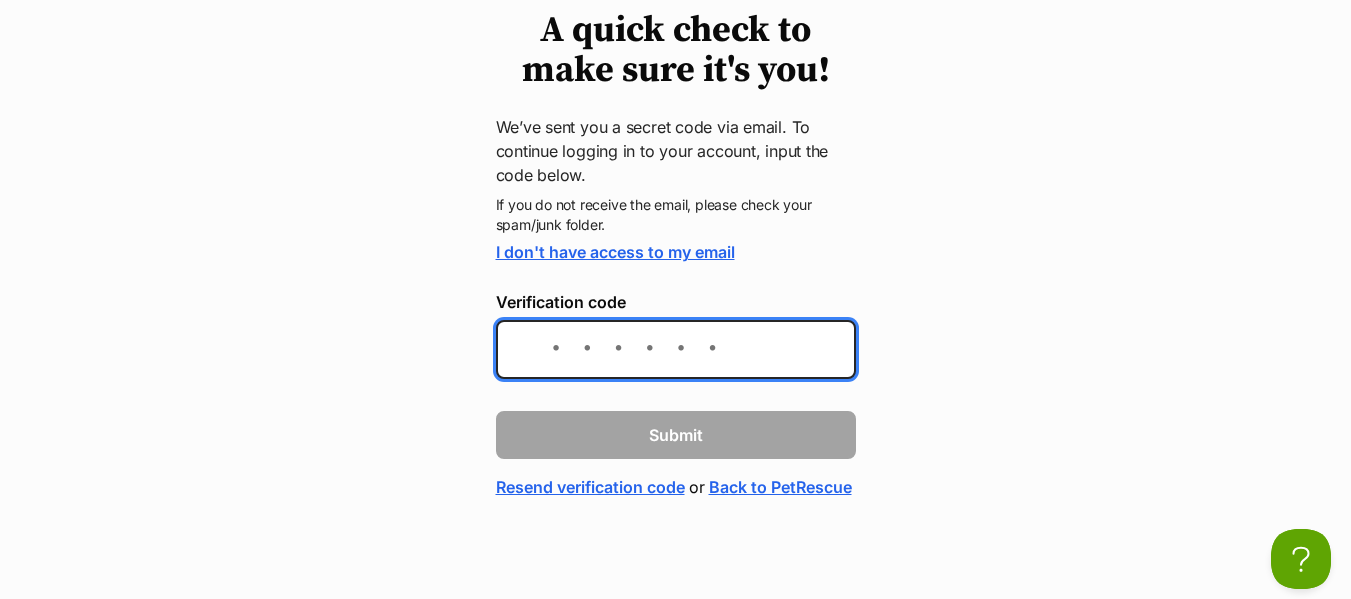 click on "Verification code" at bounding box center [676, 349] 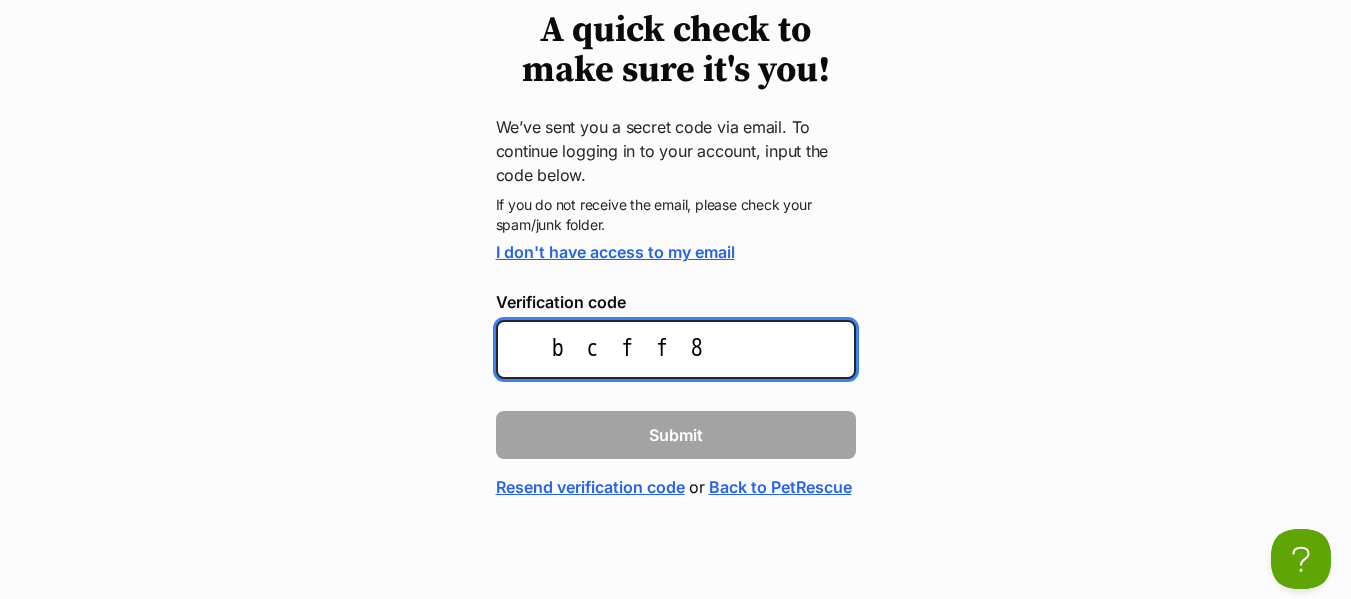 type on "bcff87" 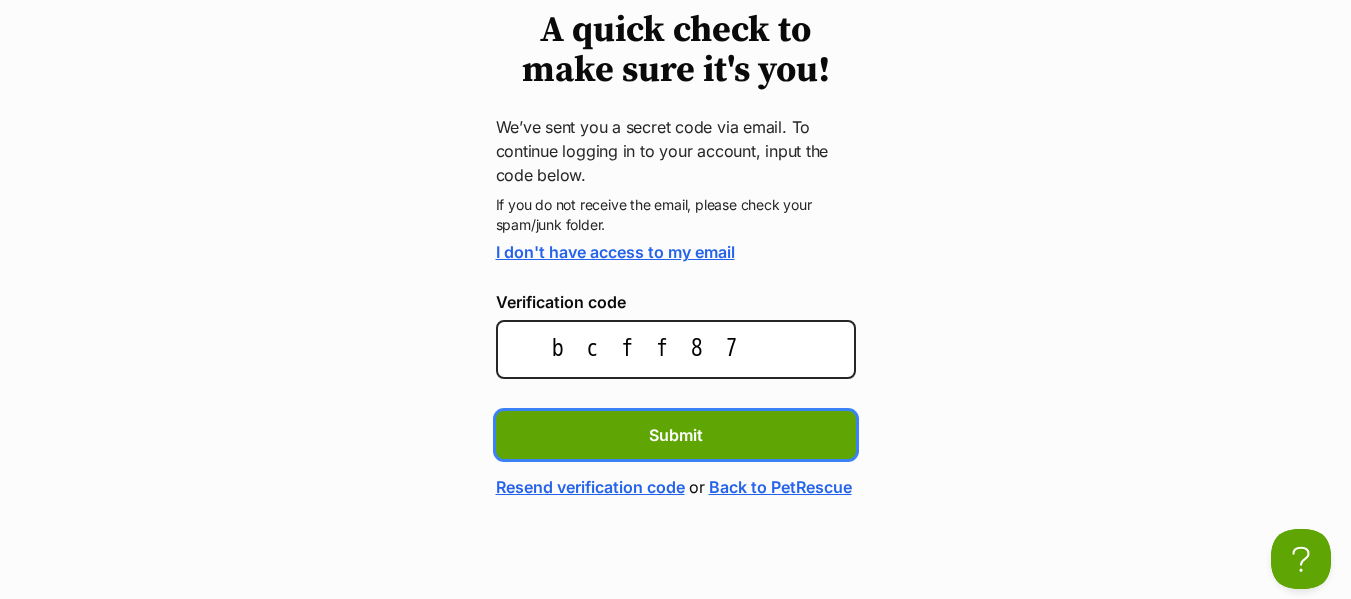 type 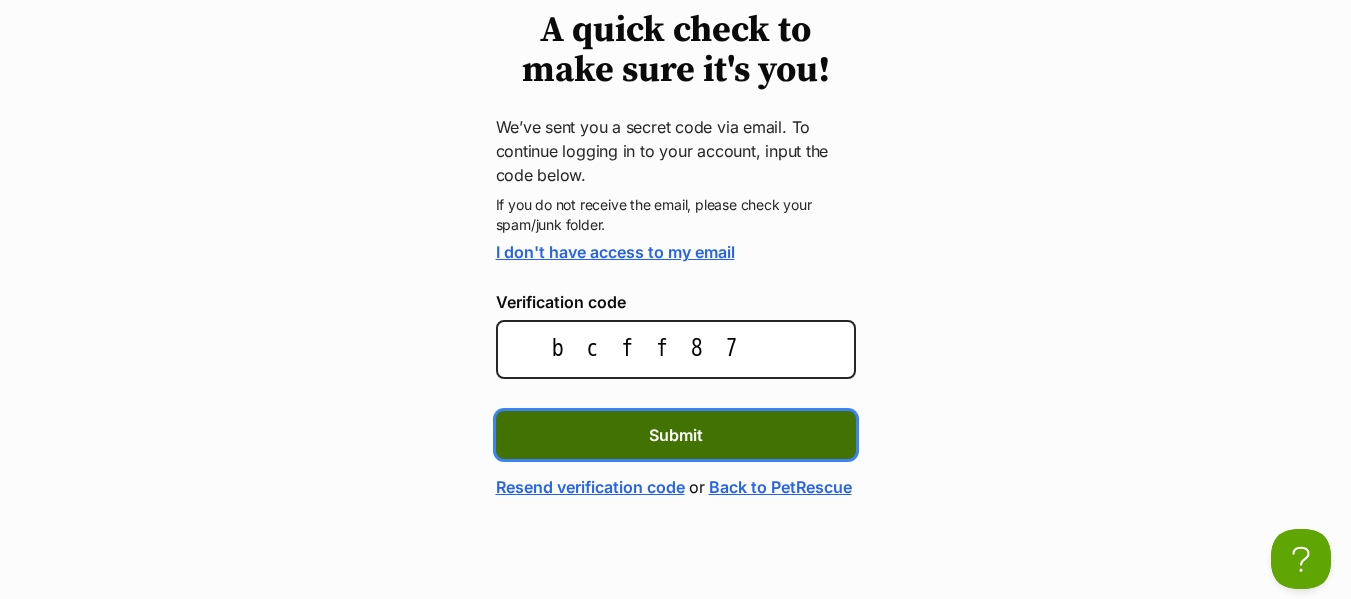 click on "Submit" at bounding box center [676, 435] 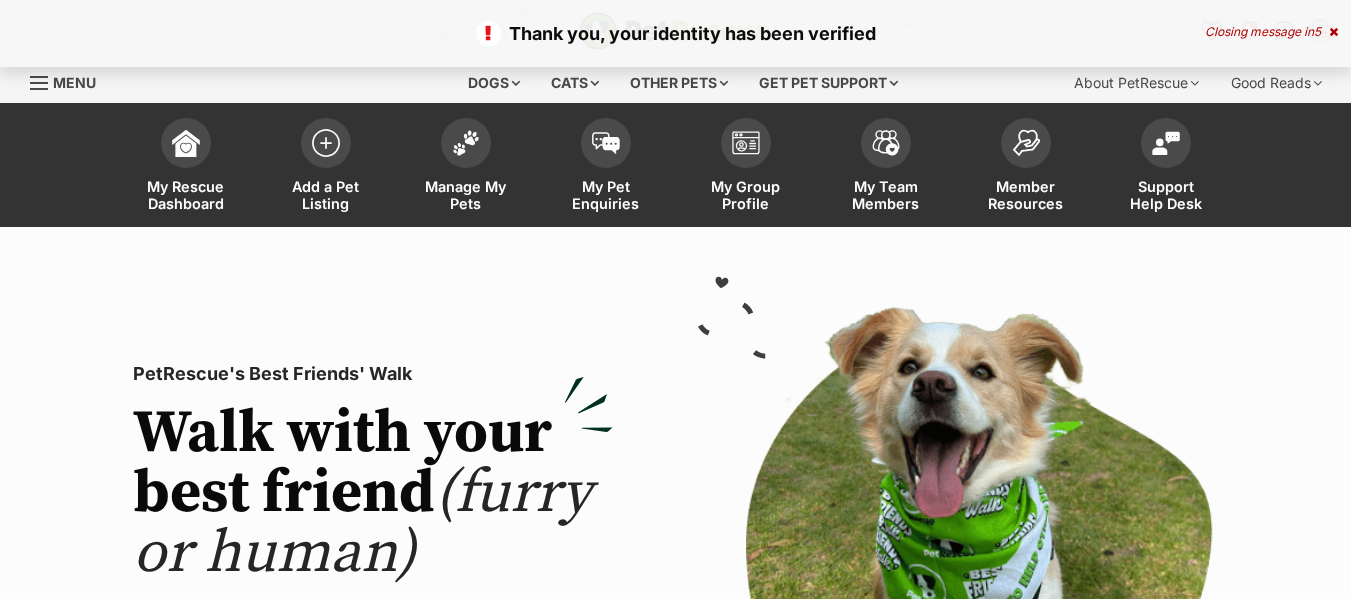 scroll, scrollTop: 0, scrollLeft: 0, axis: both 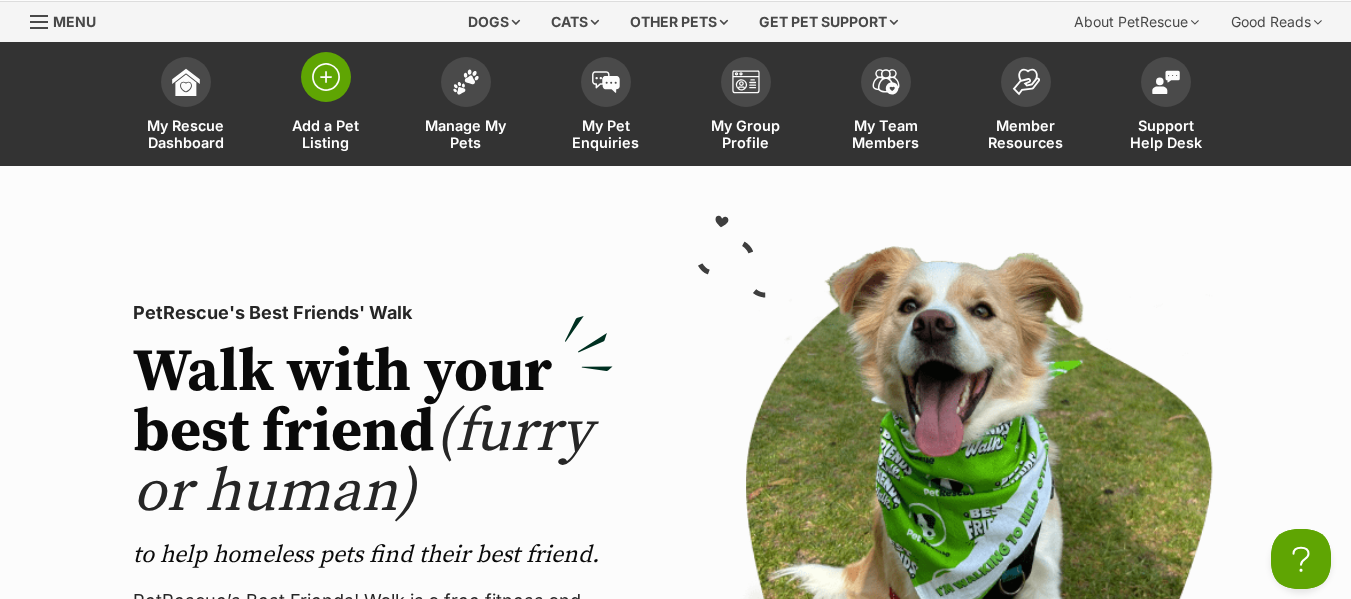 click at bounding box center [326, 77] 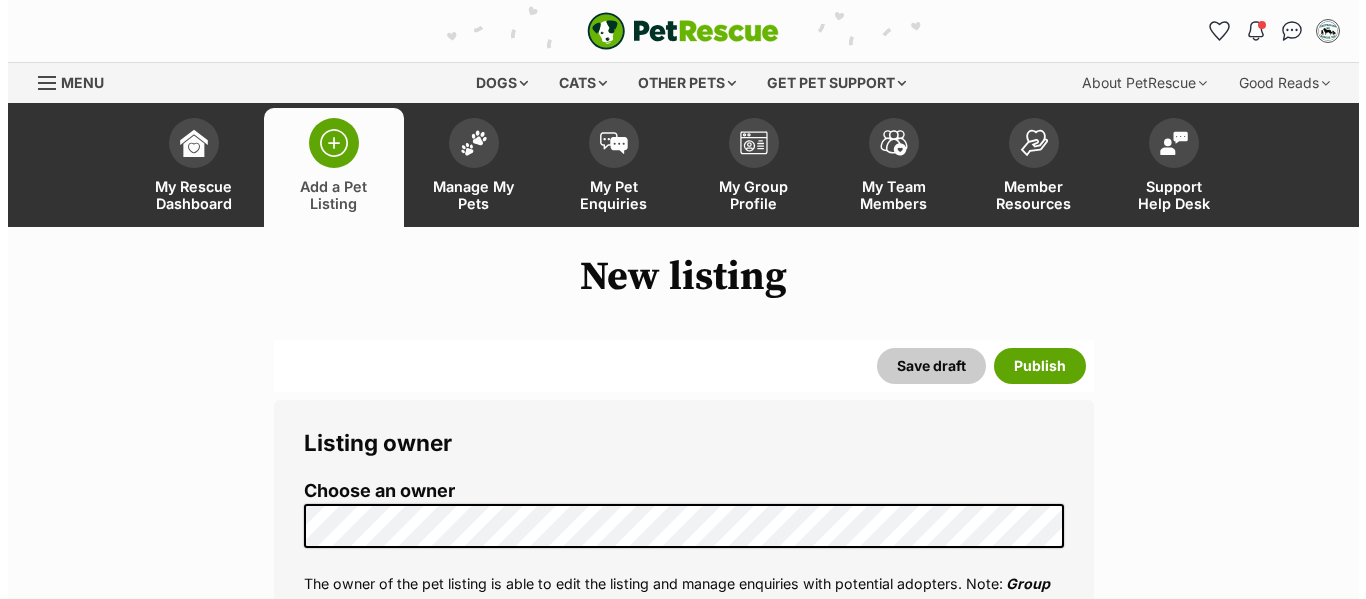 scroll, scrollTop: 0, scrollLeft: 0, axis: both 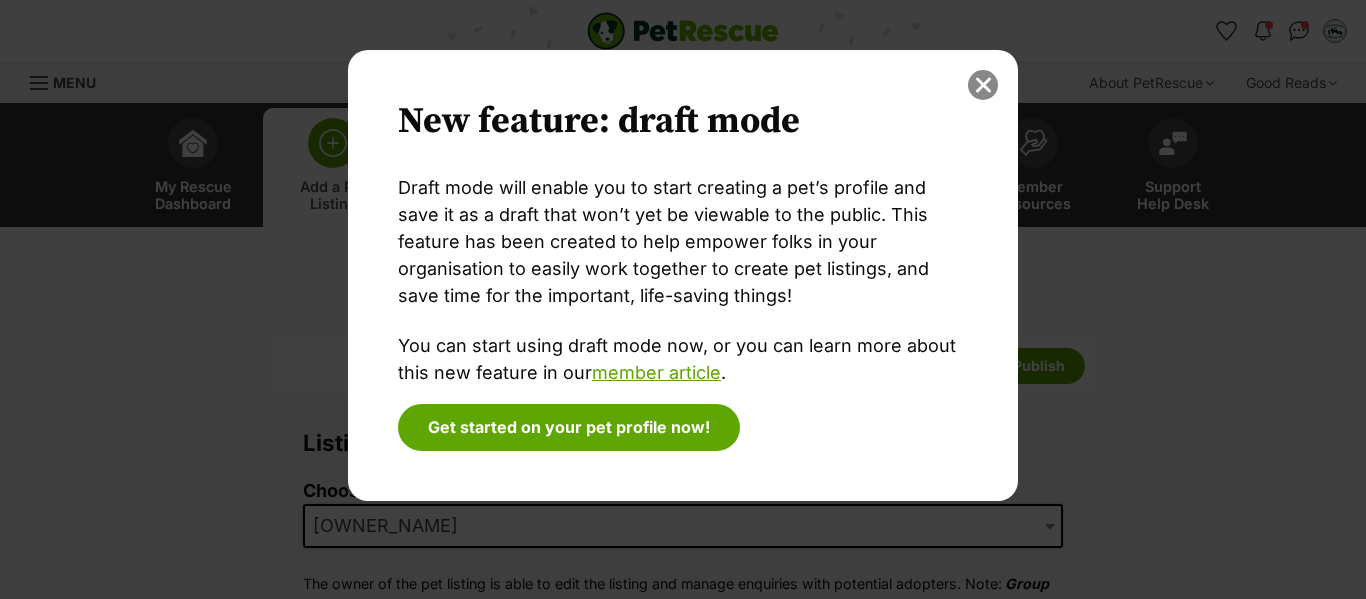 click at bounding box center (983, 85) 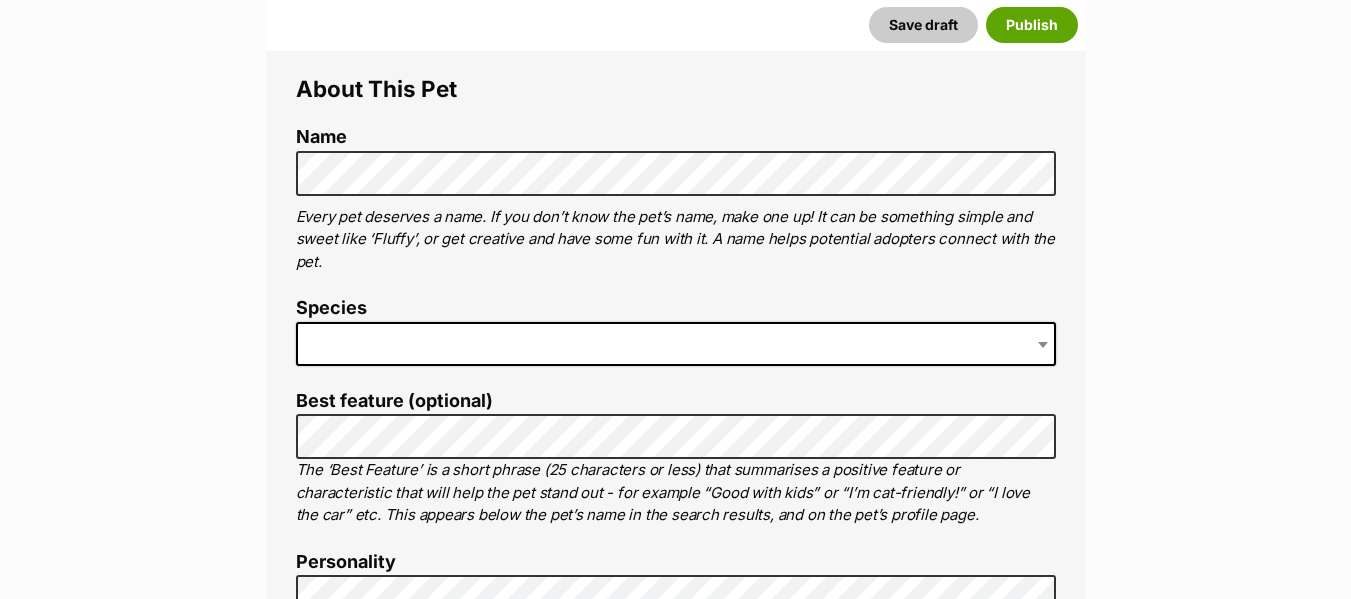 scroll, scrollTop: 739, scrollLeft: 0, axis: vertical 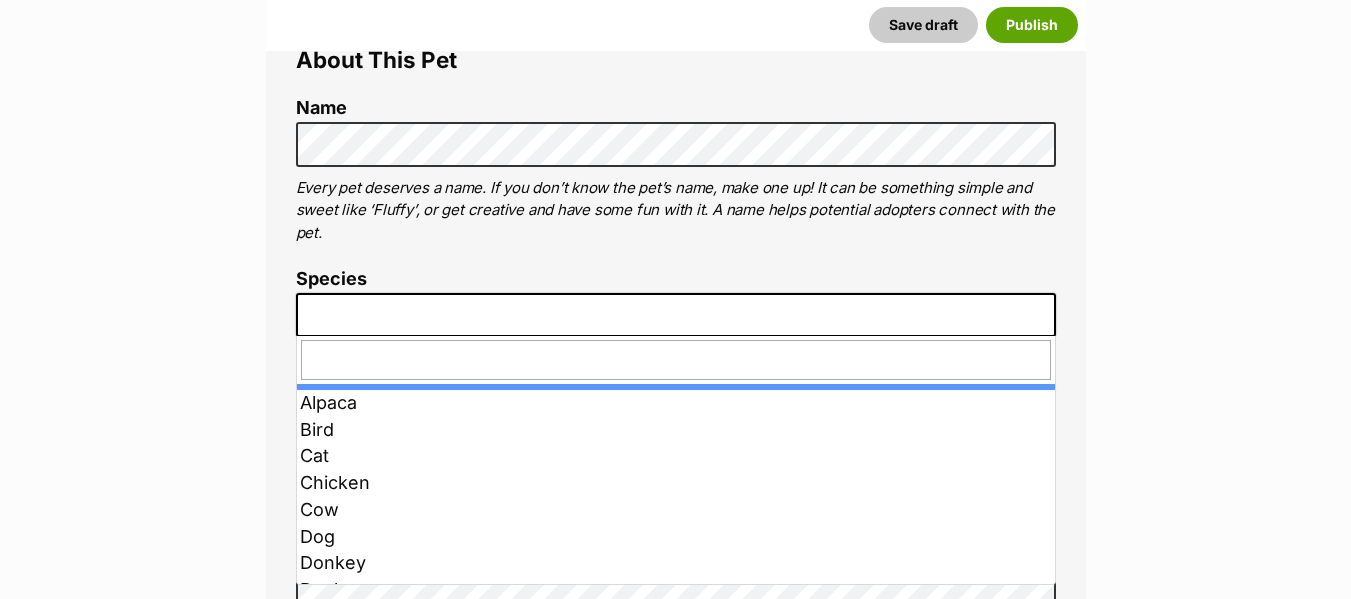 click at bounding box center (676, 315) 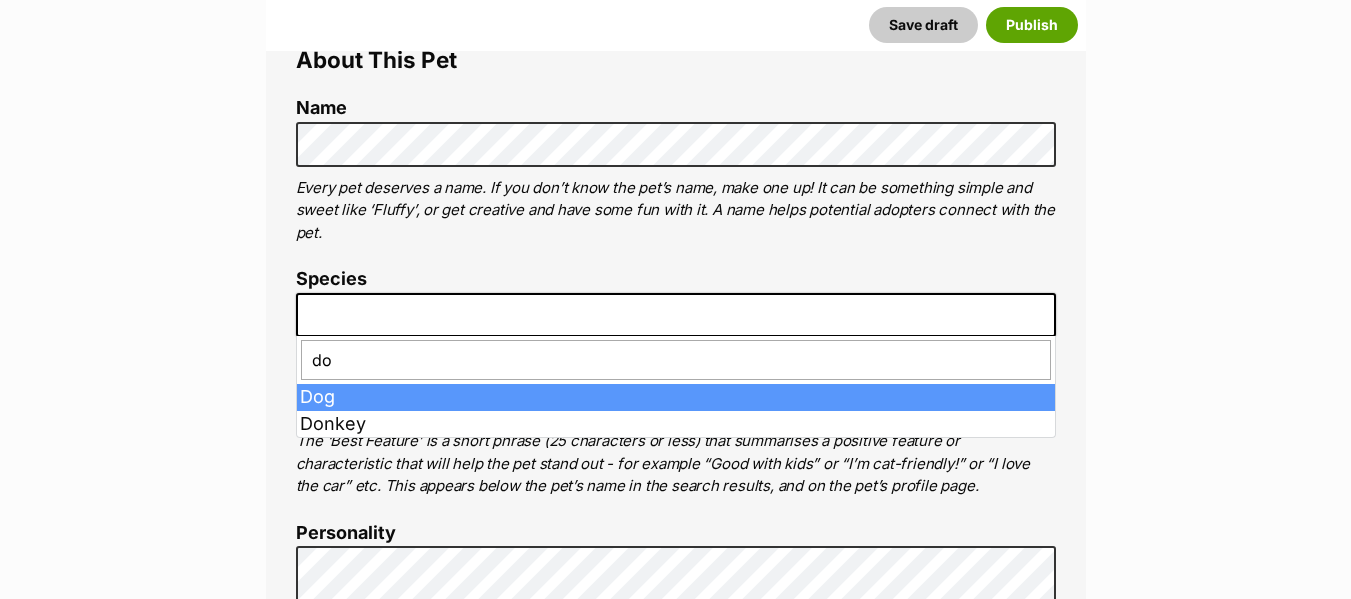 type on "dog" 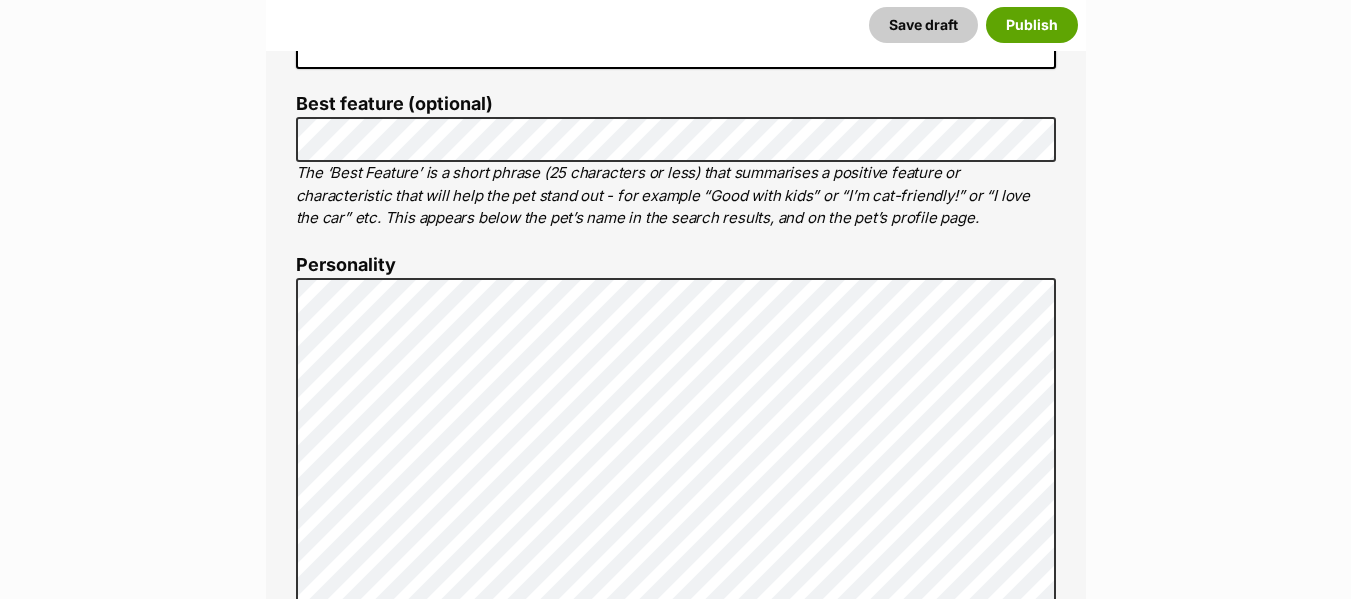 click on "New listing
Listing owner Choose an owner [FIRST] & [LAST]
The owner of the pet listing is able to edit the listing and manage enquiries with potential adopters. Note:
Group Admins
are also able to edit this pet listing and manage all it's enquiries.
Any time this pet receives new enquiries or messages from potential adopters, we'll also send you an email notification. Members can opt out of receiving these emails via their
notification settings .
About This Pet Name
Henlo there, it looks like you might be using the pet name field to indicate that this pet is now on hold - we recommend updating the status to on hold from the listing page instead!
Every pet deserves a name. If you don’t know the pet’s name, make one up! It can be something simple and sweet like ‘Fluffy’, or get creative and have some fun with it. A name helps potential adopters connect with the pet.
Species
Best feature (optional)
Personality 8000  characters remaining
Beta" at bounding box center [675, 2735] 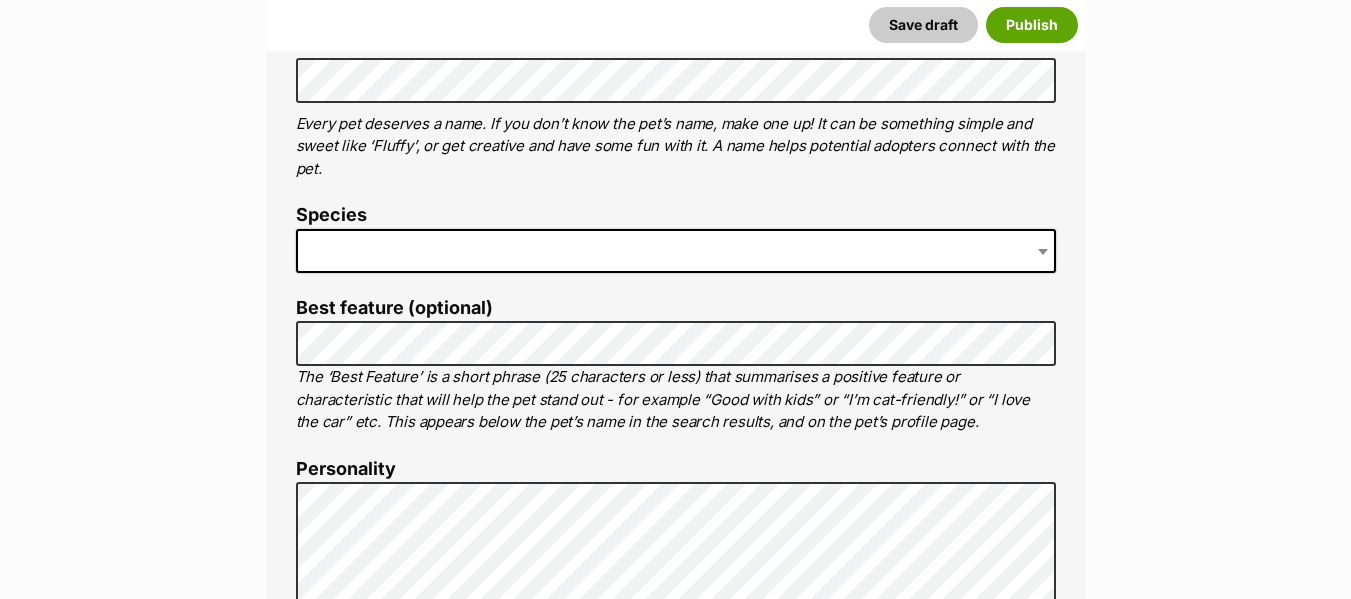 scroll, scrollTop: 754, scrollLeft: 0, axis: vertical 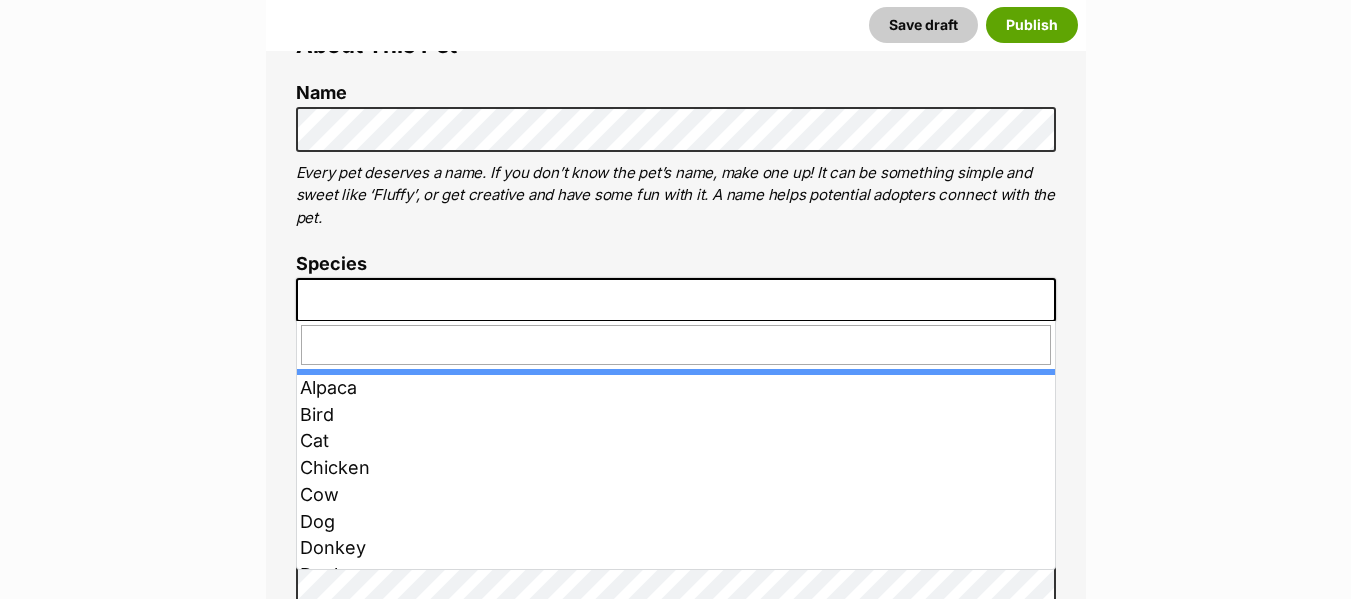 click at bounding box center [676, 300] 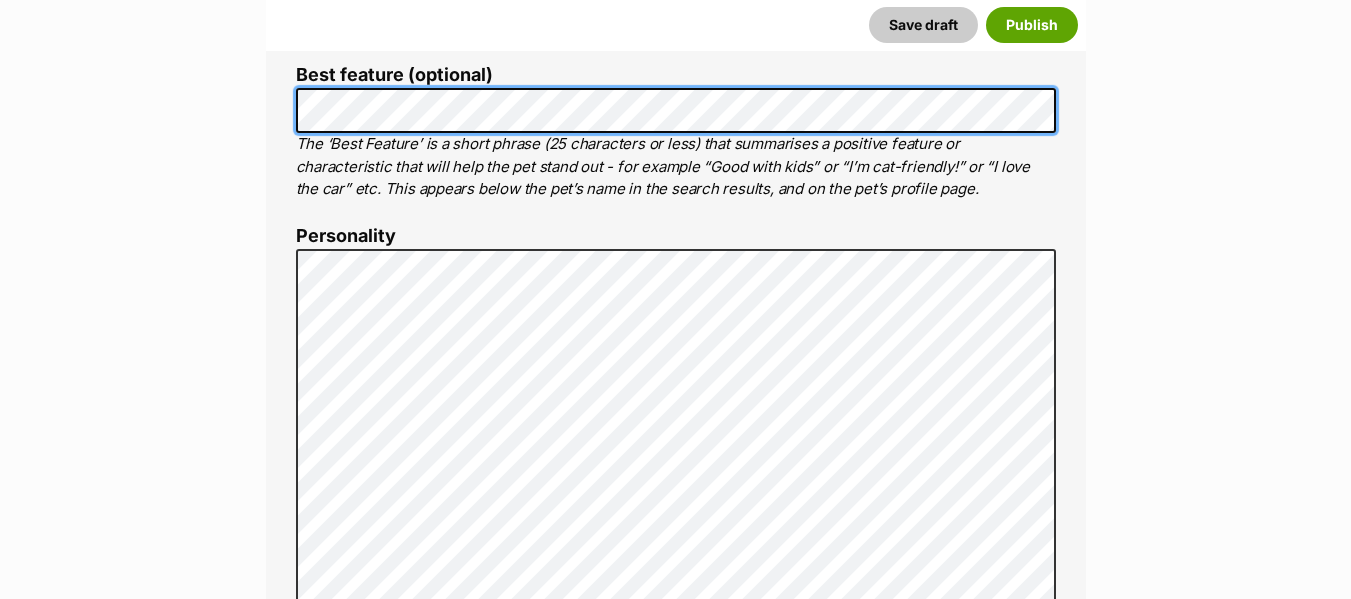 scroll, scrollTop: 1051, scrollLeft: 0, axis: vertical 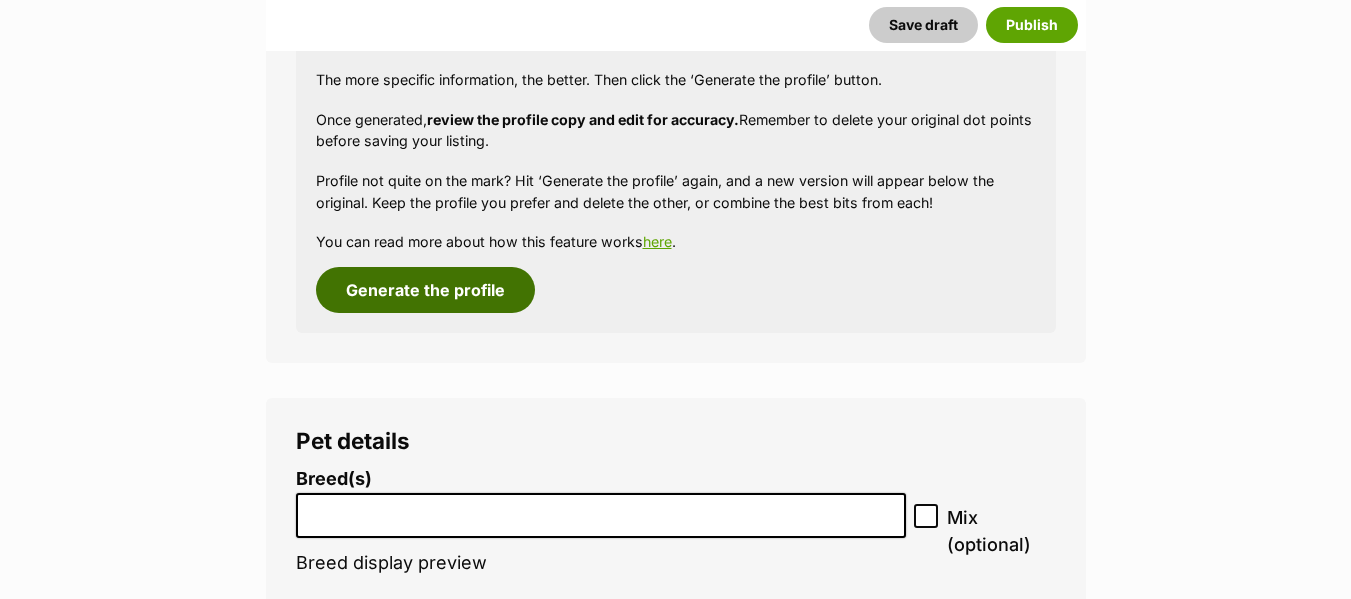 click on "Generate the profile" at bounding box center [425, 290] 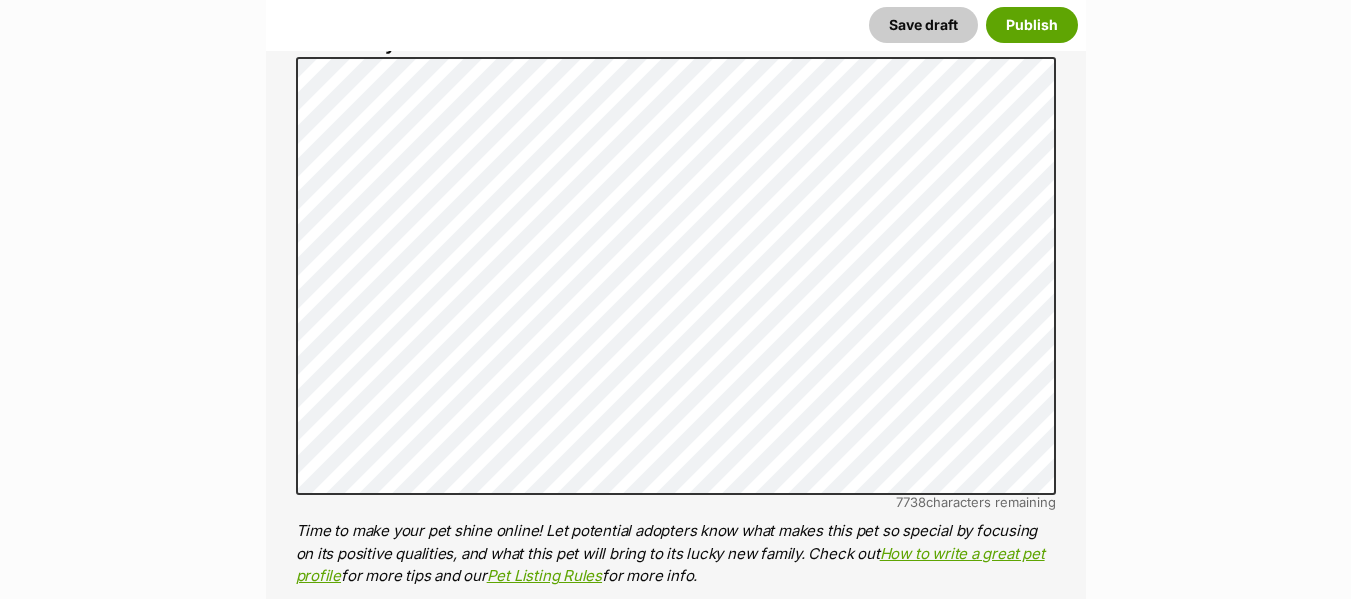 scroll, scrollTop: 1205, scrollLeft: 0, axis: vertical 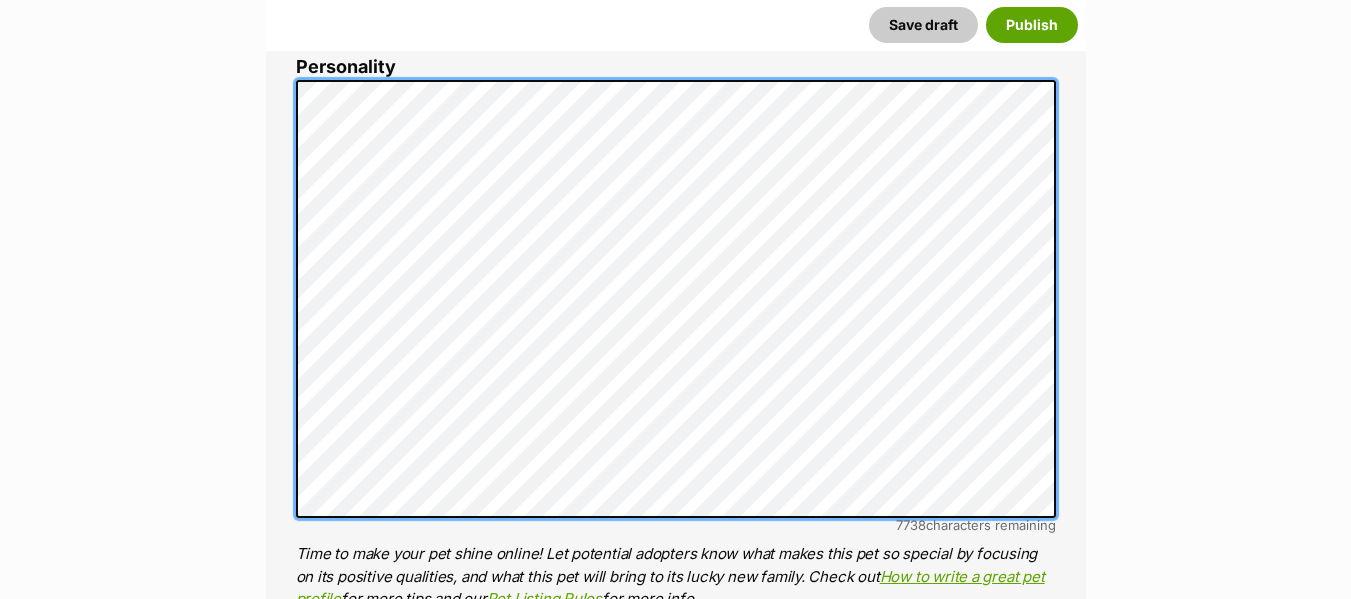 click on "[CITY], [STATE], [POSTAL_CODE]
." at bounding box center (676, 388) 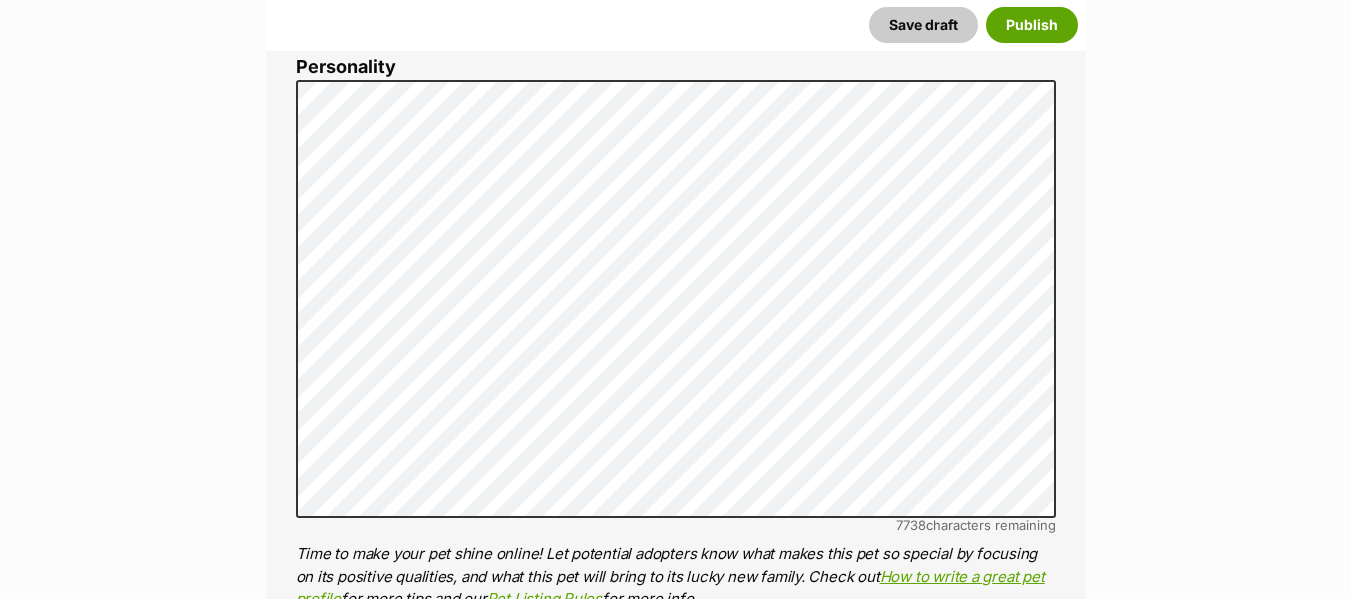 click on "New listing
Listing owner Choose an owner [OWNER_NAME]
The owner of the pet listing is able to edit the listing and manage enquiries with potential adopters. Note:
Group Admins
are also able to edit this pet listing and manage all it's enquiries.
Any time this pet receives new enquiries or messages from potential adopters, we'll also send you an email notification. Members can opt out of receiving these emails via their
notification settings .
About This Pet Name
Henlo there, it looks like you might be using the pet name field to indicate that this pet is now on hold - we recommend updating the status to on hold from the listing page instead!
Every pet deserves a name. If you don’t know the pet’s name, make one up! It can be something simple and sweet like ‘Fluffy’, or get creative and have some fun with it. A name helps potential adopters connect with the pet.
Species Dog
Best feature (optional)
Personality [NUMERIC_VALUE]  characters remaining" at bounding box center [675, 2776] 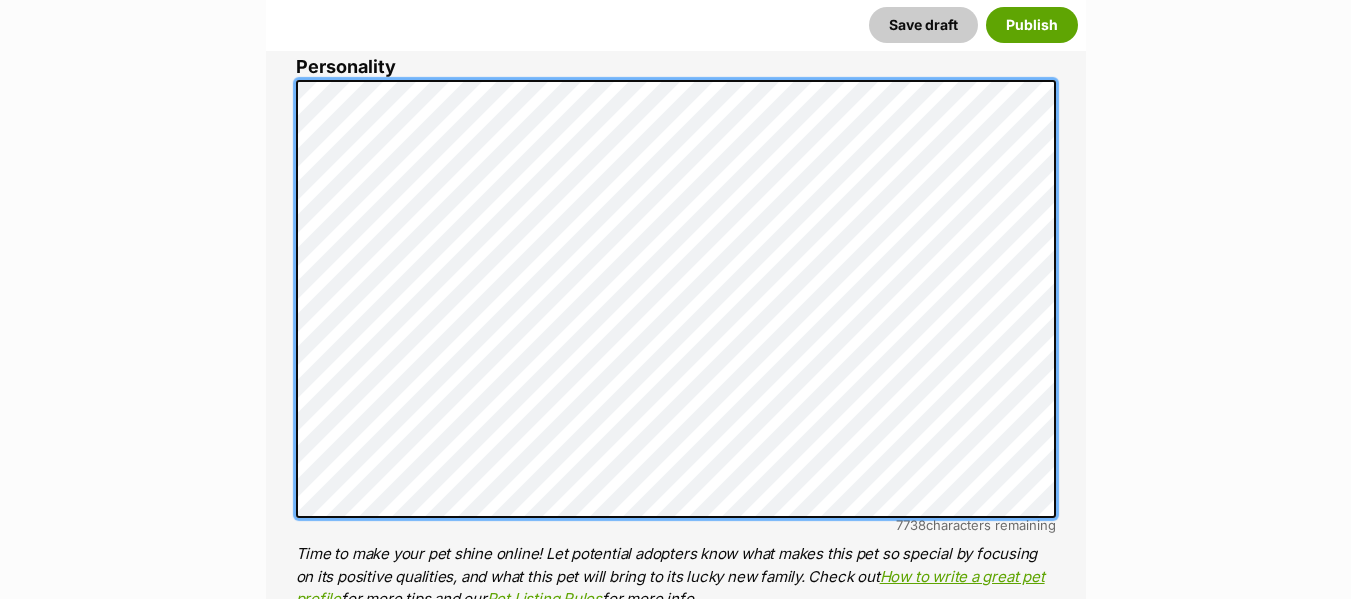 click on "[CITY], [STATE], [POSTAL_CODE]
." at bounding box center [676, 388] 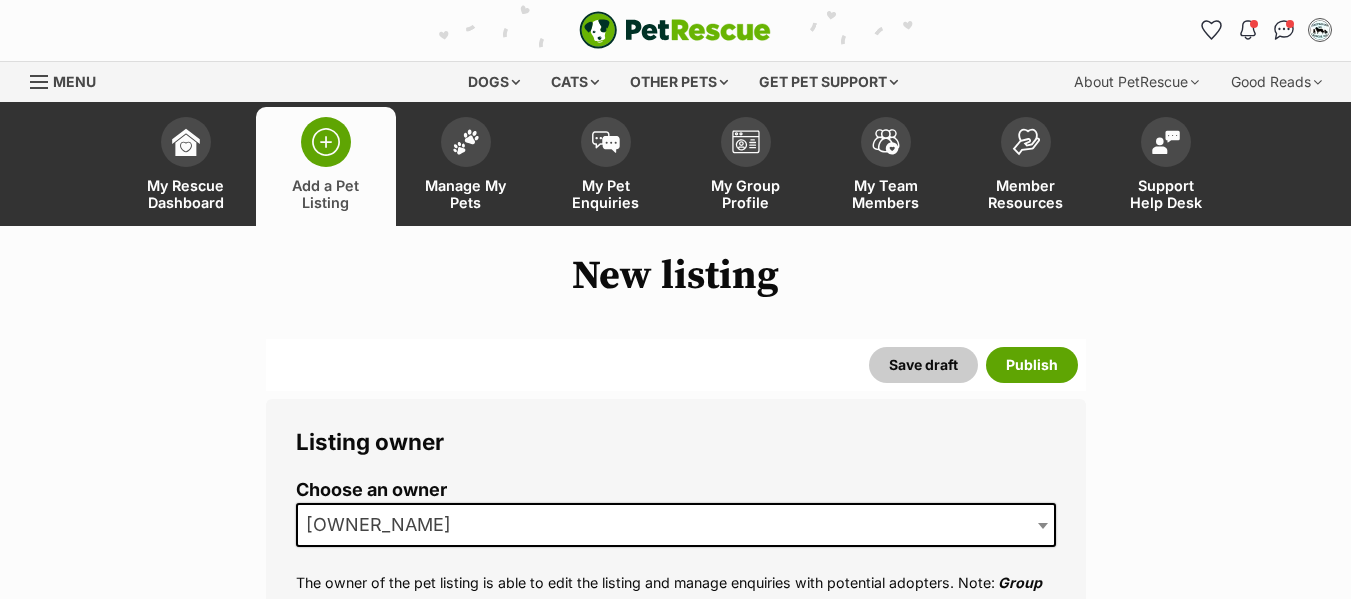 scroll, scrollTop: 0, scrollLeft: 0, axis: both 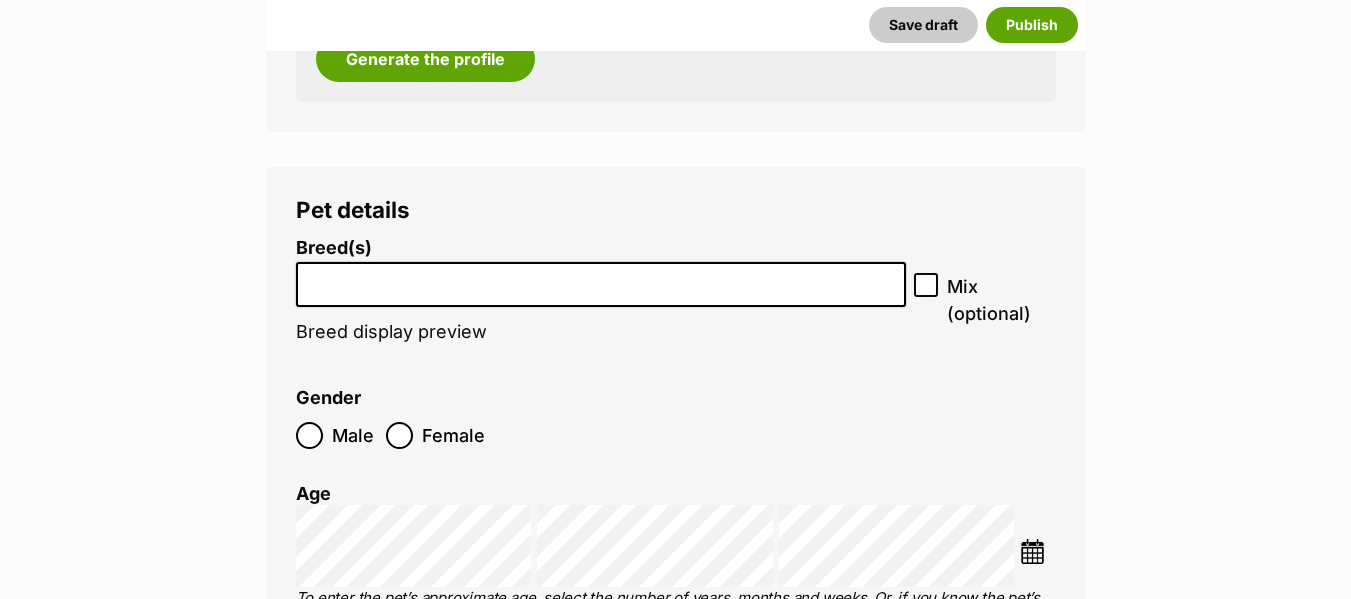 click at bounding box center [601, 279] 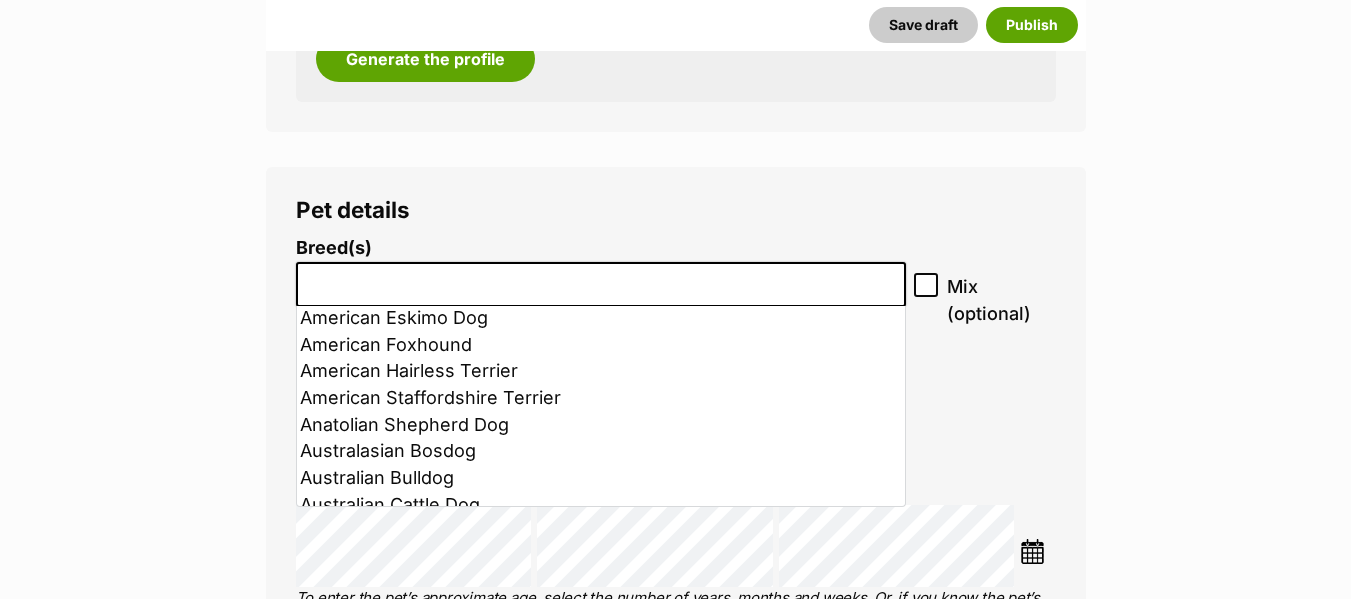 scroll, scrollTop: 253, scrollLeft: 0, axis: vertical 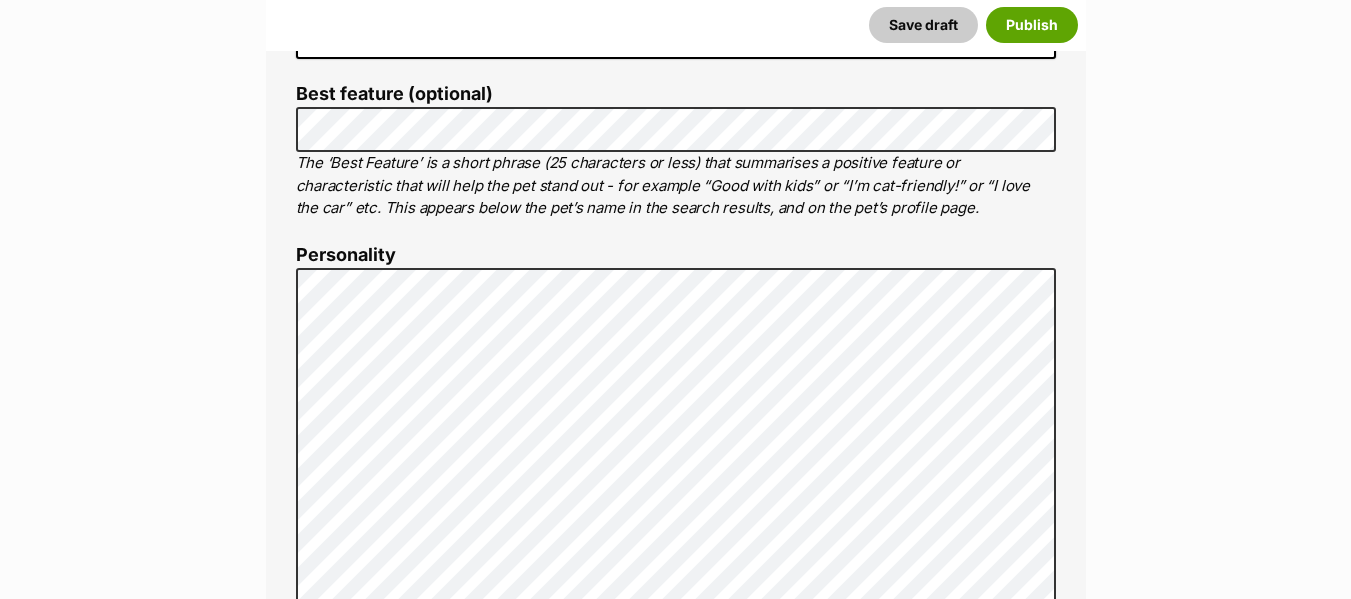 click on "New listing
Listing owner Choose an owner Kerry & Linda
The owner of the pet listing is able to edit the listing and manage enquiries with potential adopters. Note:
Group Admins
are also able to edit this pet listing and manage all it's enquiries.
Any time this pet receives new enquiries or messages from potential adopters, we'll also send you an email notification. Members can opt out of receiving these emails via their
notification settings .
About This Pet Name
Henlo there, it looks like you might be using the pet name field to indicate that this pet is now on hold - we recommend updating the status to on hold from the listing page instead!
Every pet deserves a name. If you don’t know the pet’s name, make one up! It can be something simple and sweet like ‘Fluffy’, or get creative and have some fun with it. A name helps potential adopters connect with the pet.
Species Dog
Best feature (optional)
Personality 7738  characters remaining" at bounding box center (675, 2964) 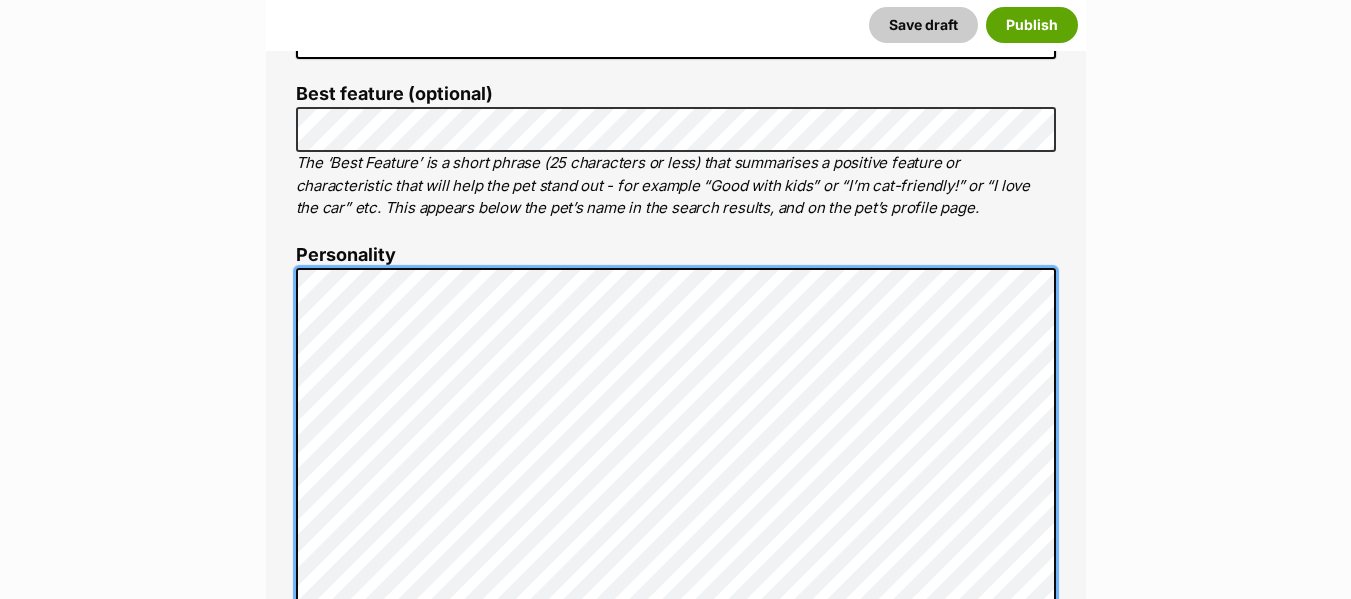 scroll, scrollTop: 0, scrollLeft: 0, axis: both 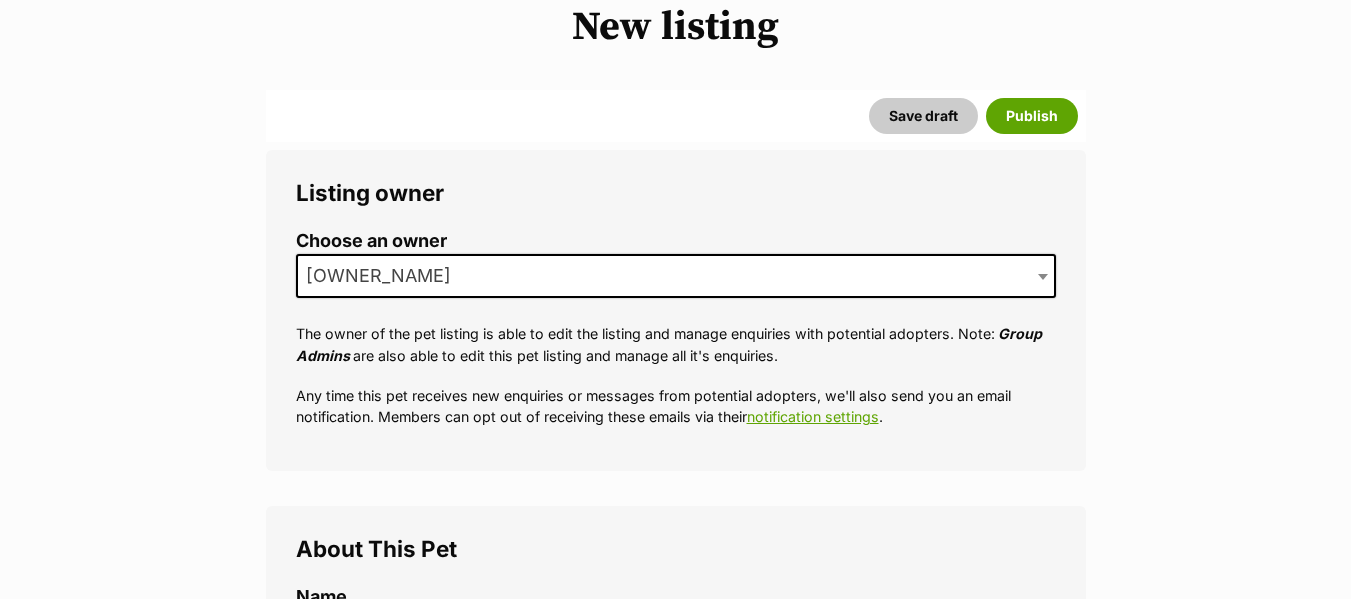 click on "Listing owner Choose an owner Kerry & Linda
The owner of the pet listing is able to edit the listing and manage enquiries with potential adopters. Note:
Group Admins
are also able to edit this pet listing and manage all it's enquiries.
Any time this pet receives new enquiries or messages from potential adopters, we'll also send you an email notification. Members can opt out of receiving these emails via their
notification settings .
About This Pet Name
Henlo there, it looks like you might be using the pet name field to indicate that this pet is now on hold - we recommend updating the status to on hold from the listing page instead!
Every pet deserves a name. If you don’t know the pet’s name, make one up! It can be something simple and sweet like ‘Fluffy’, or get creative and have some fun with it. A name helps potential adopters connect with the pet.
Species Dog
Best feature (optional)
Personality 6603  characters remaining
for more tips and our" at bounding box center (676, 3794) 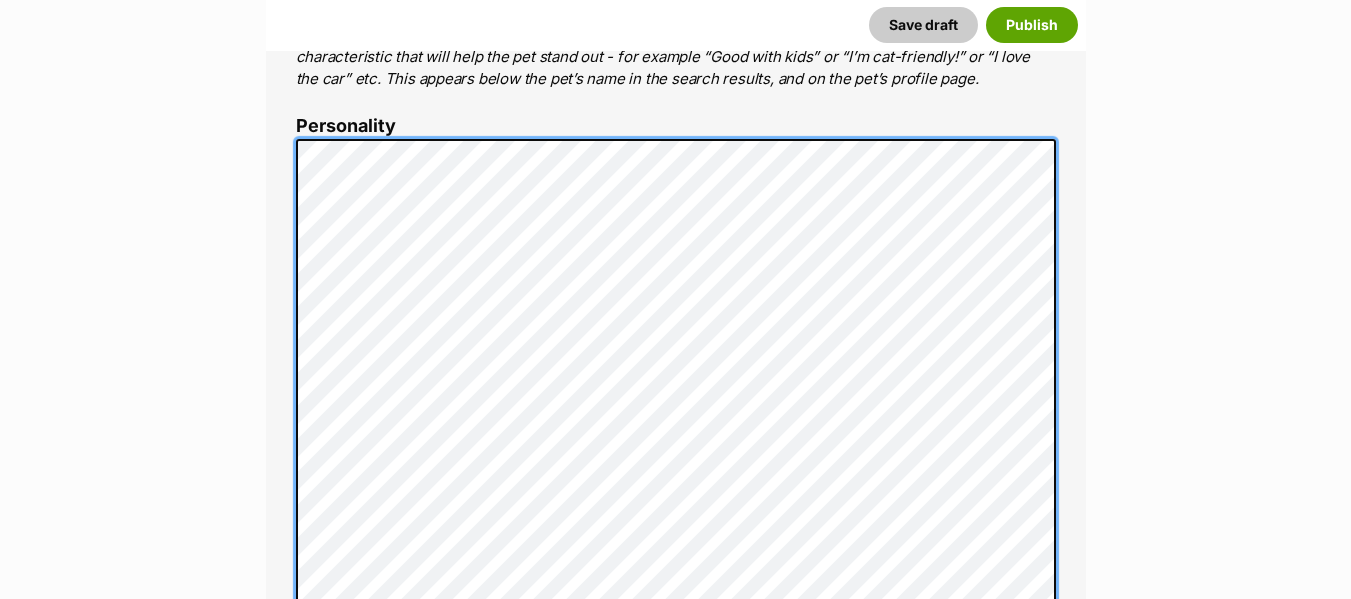 scroll, scrollTop: 1161, scrollLeft: 0, axis: vertical 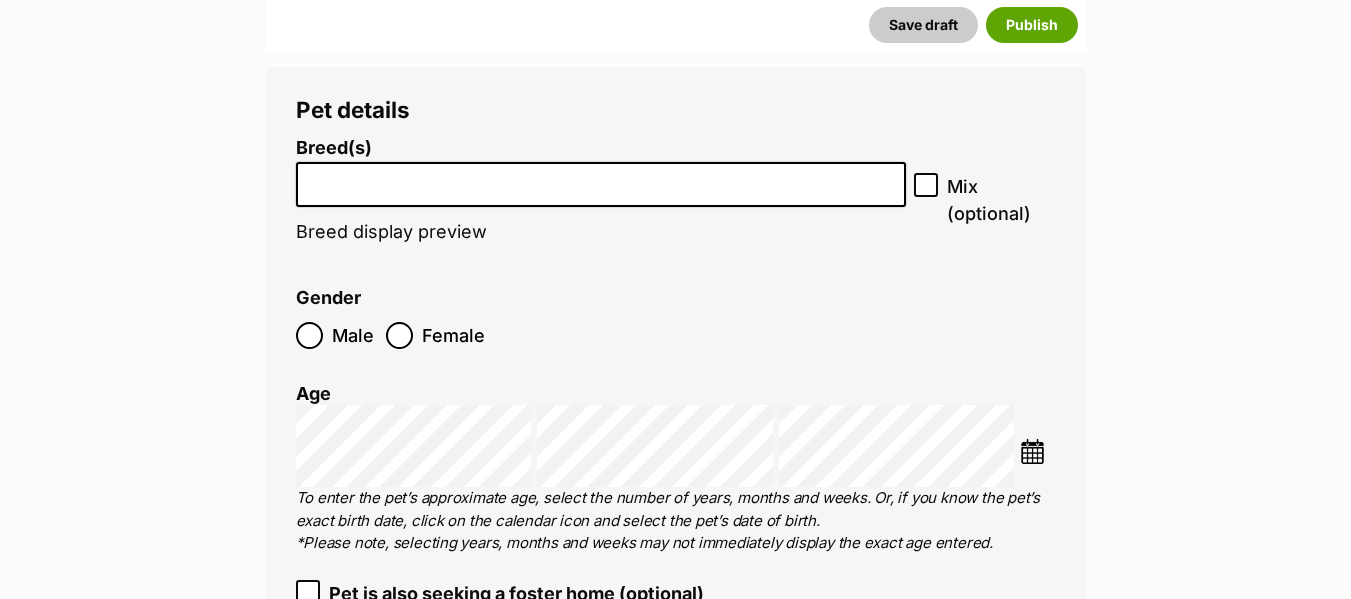 click at bounding box center [601, 179] 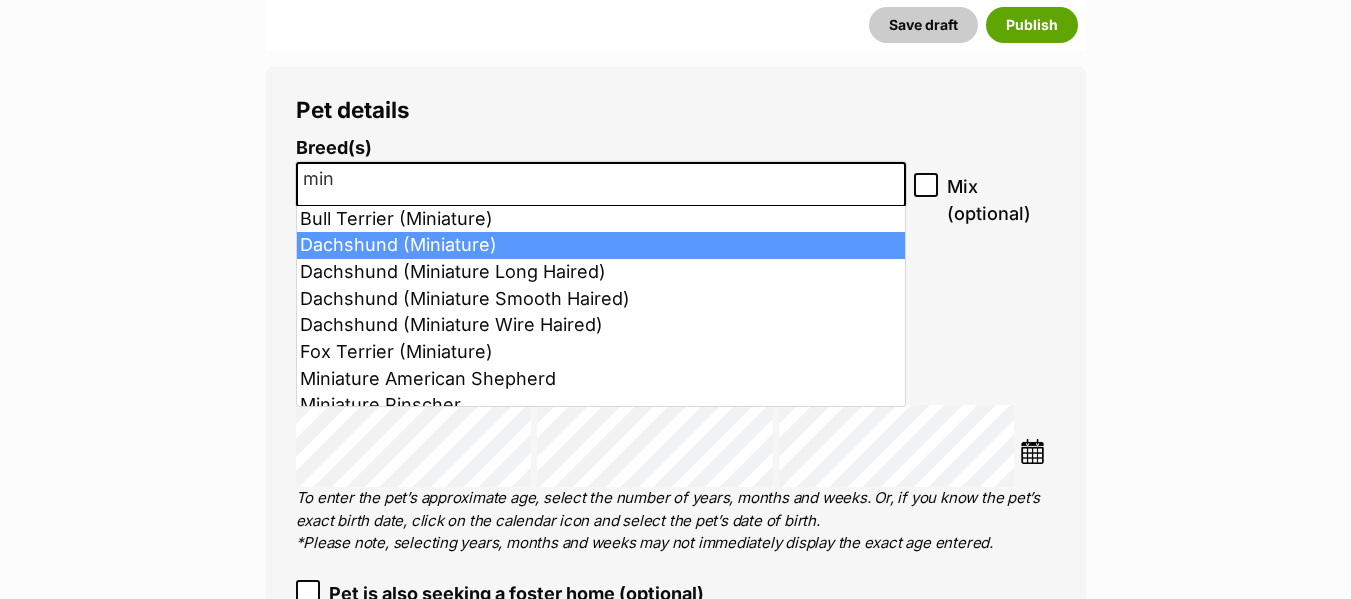 type on "min" 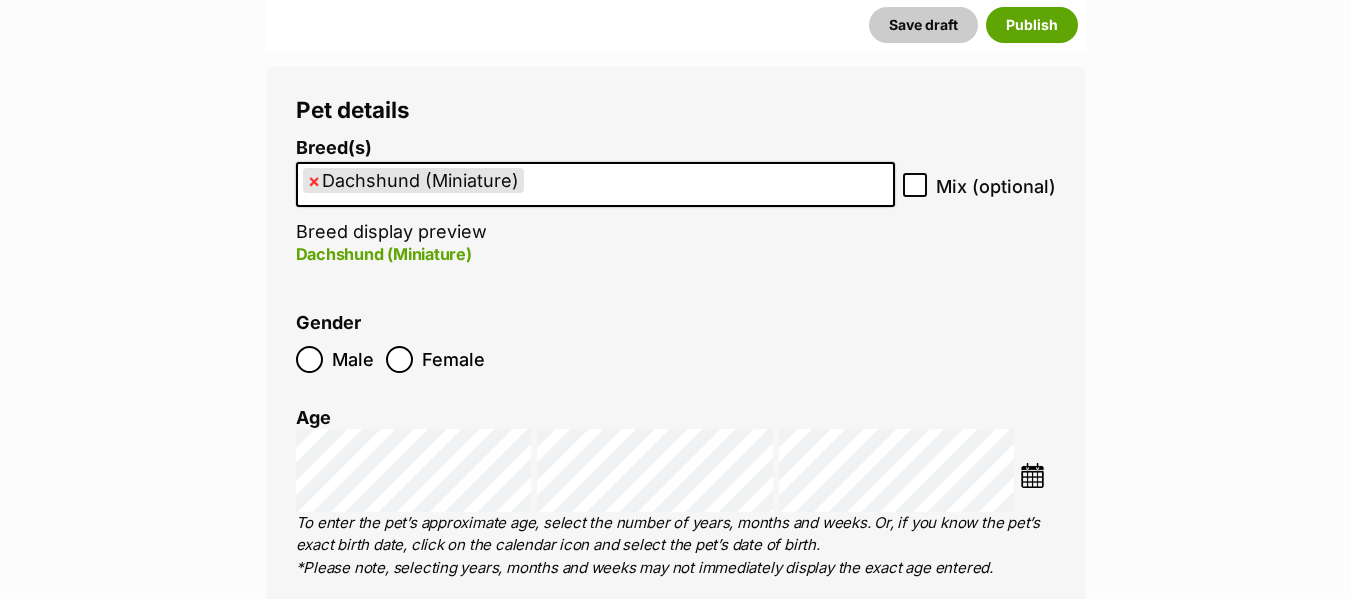 click on "× Dachshund (Miniature)" at bounding box center [595, 184] 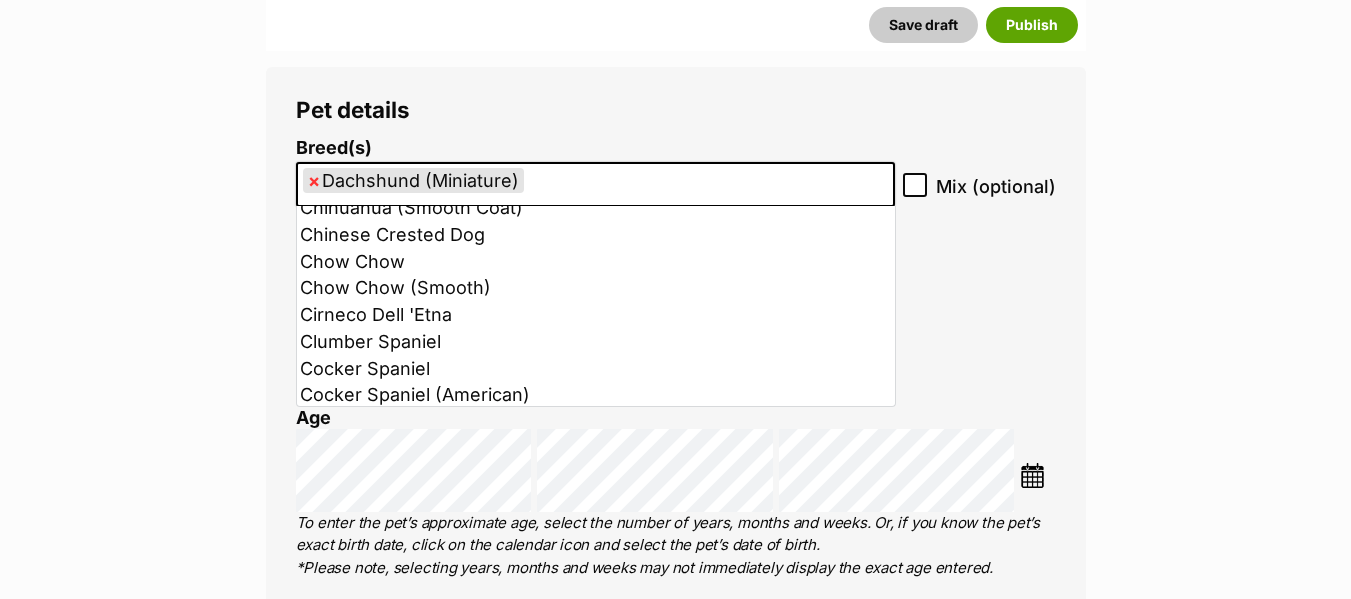 scroll, scrollTop: 2065, scrollLeft: 0, axis: vertical 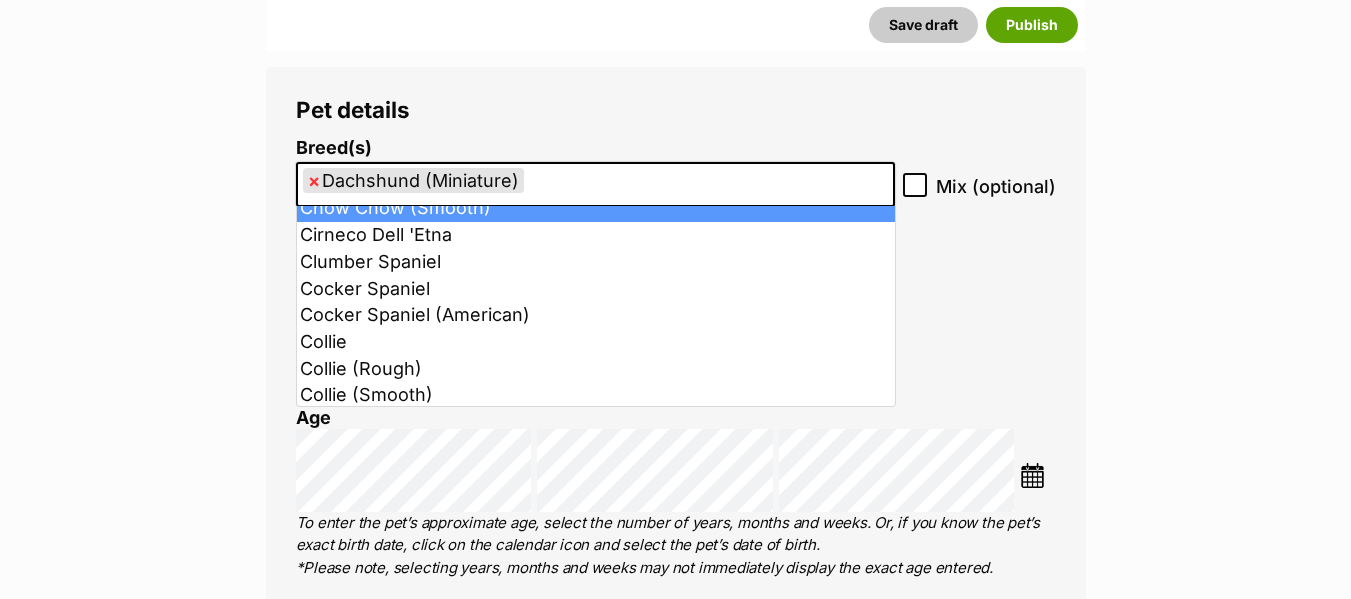 drag, startPoint x: 547, startPoint y: 179, endPoint x: 224, endPoint y: 131, distance: 326.5471 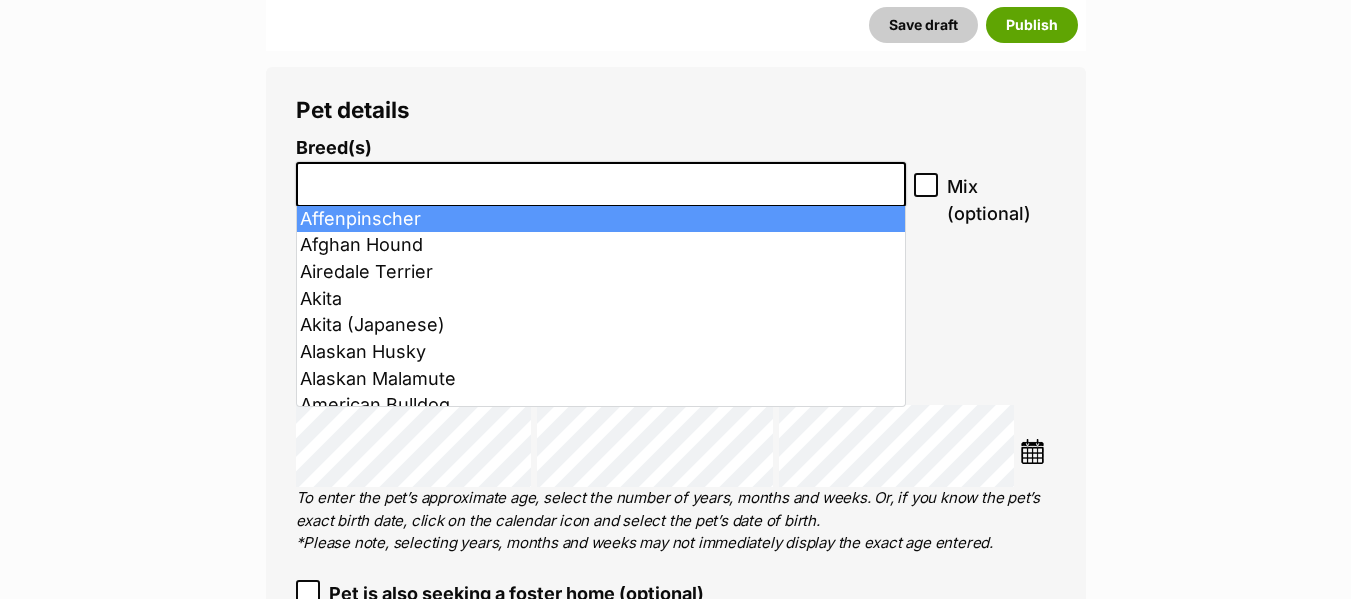 click at bounding box center [601, 179] 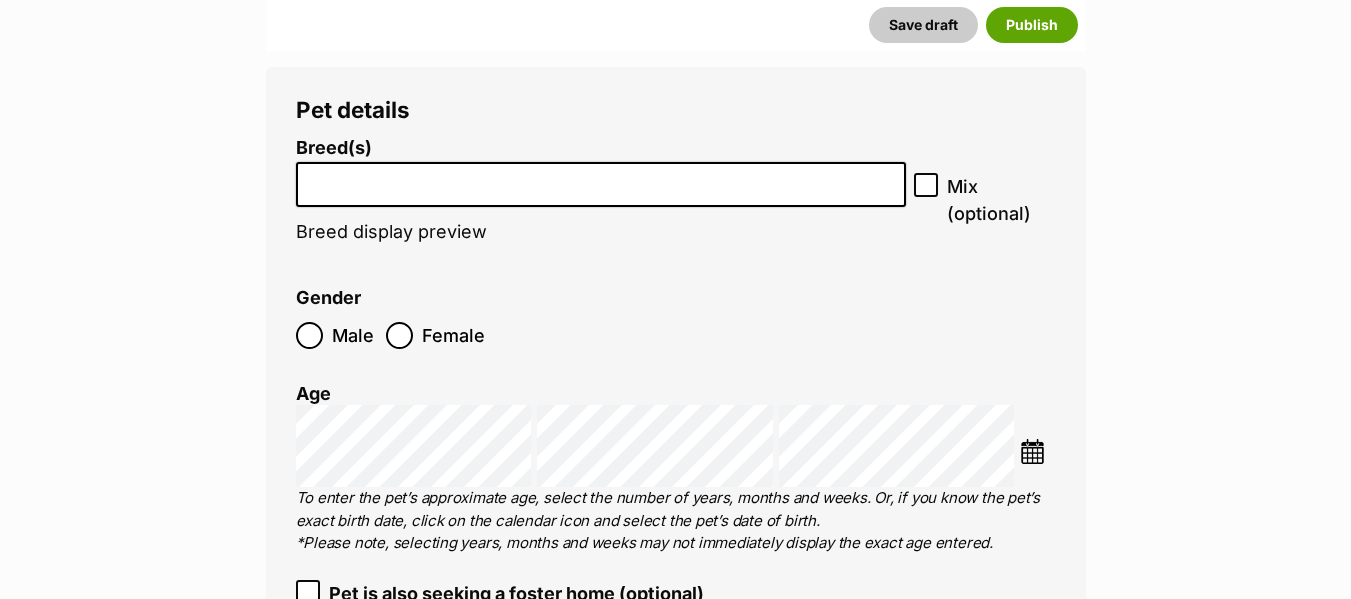 click at bounding box center [601, 179] 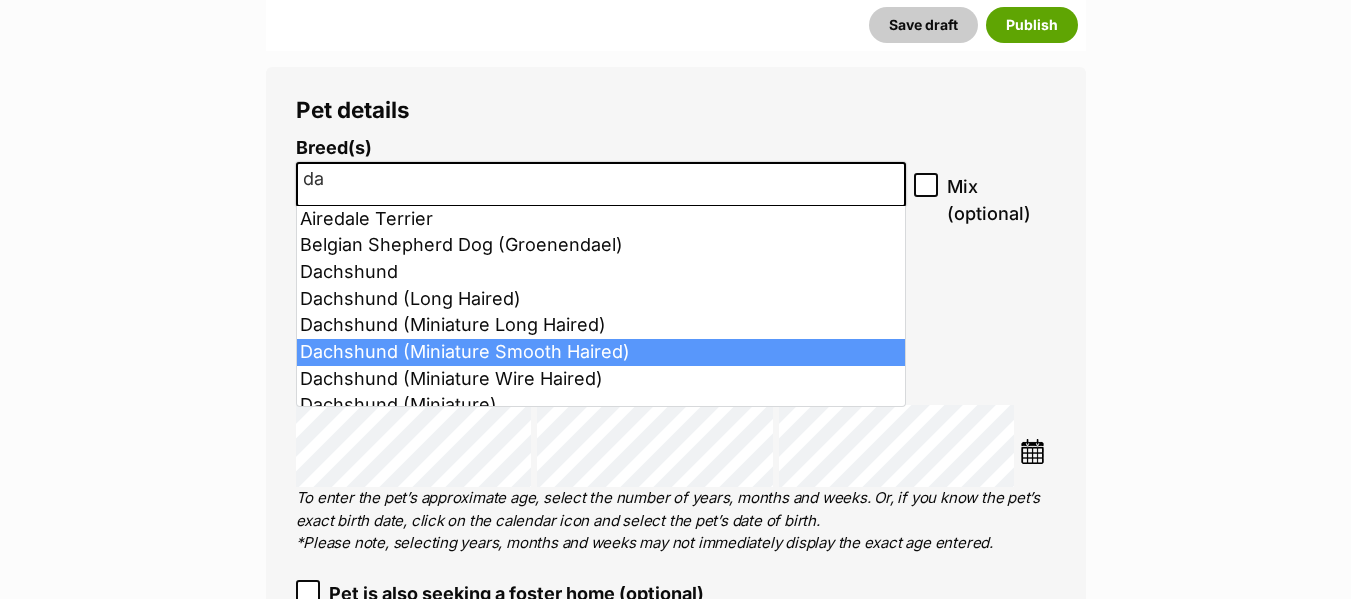 type on "da" 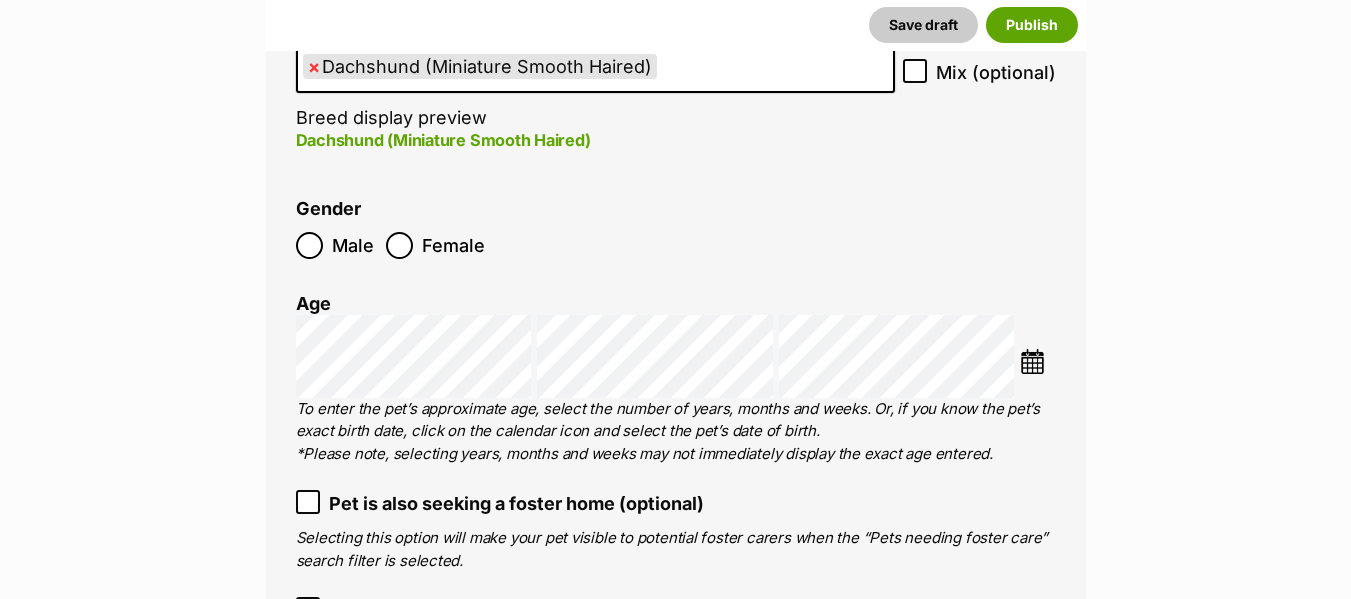 scroll, scrollTop: 2897, scrollLeft: 0, axis: vertical 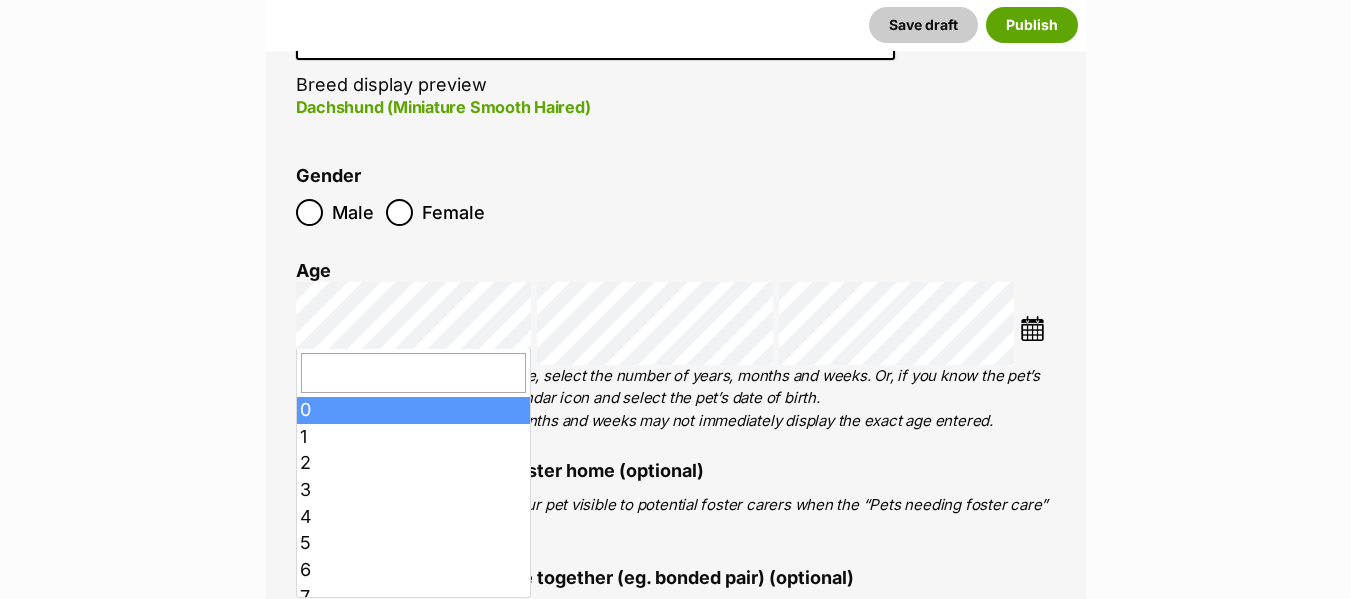 click on "New listing
Listing owner Choose an owner Kerry & Linda
The owner of the pet listing is able to edit the listing and manage enquiries with potential adopters. Note:
Group Admins
are also able to edit this pet listing and manage all it's enquiries.
Any time this pet receives new enquiries or messages from potential adopters, we'll also send you an email notification. Members can opt out of receiving these emails via their
notification settings .
About This Pet Name
Henlo there, it looks like you might be using the pet name field to indicate that this pet is now on hold - we recommend updating the status to on hold from the listing page instead!
Every pet deserves a name. If you don’t know the pet’s name, make one up! It can be something simple and sweet like ‘Fluffy’, or get creative and have some fun with it. A name helps potential adopters connect with the pet.
Species Dog
Best feature (optional)
Personality 8000  characters remaining" at bounding box center [675, 1272] 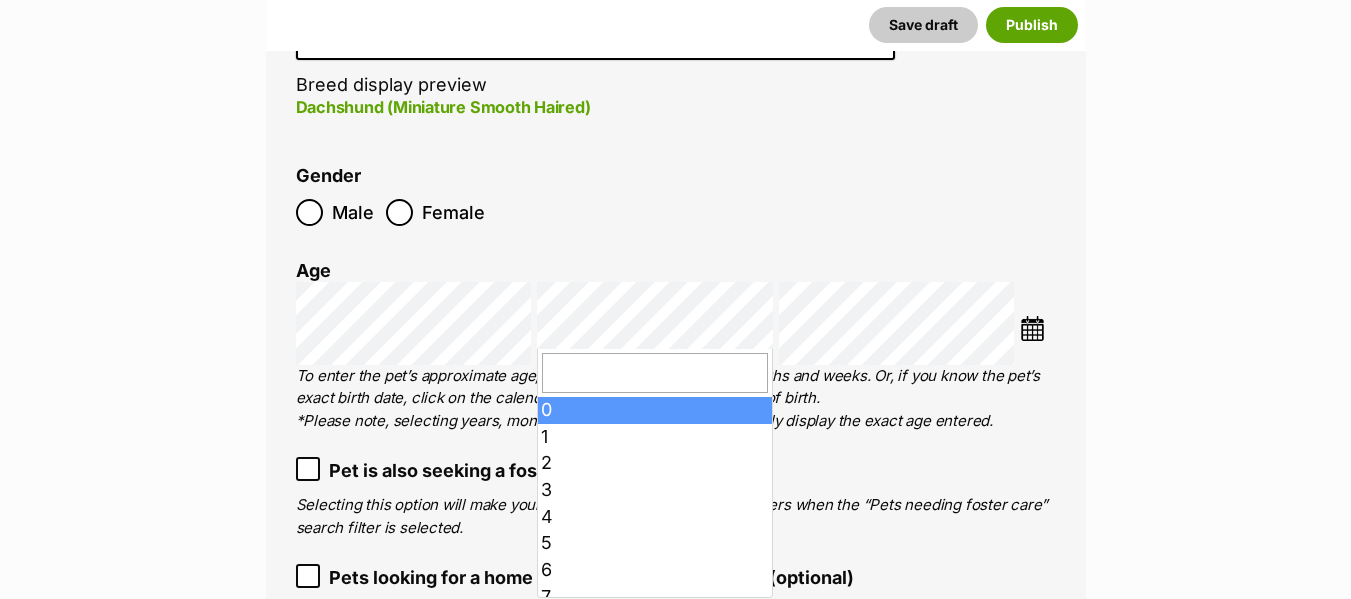 drag, startPoint x: 1207, startPoint y: 351, endPoint x: 1175, endPoint y: 342, distance: 33.24154 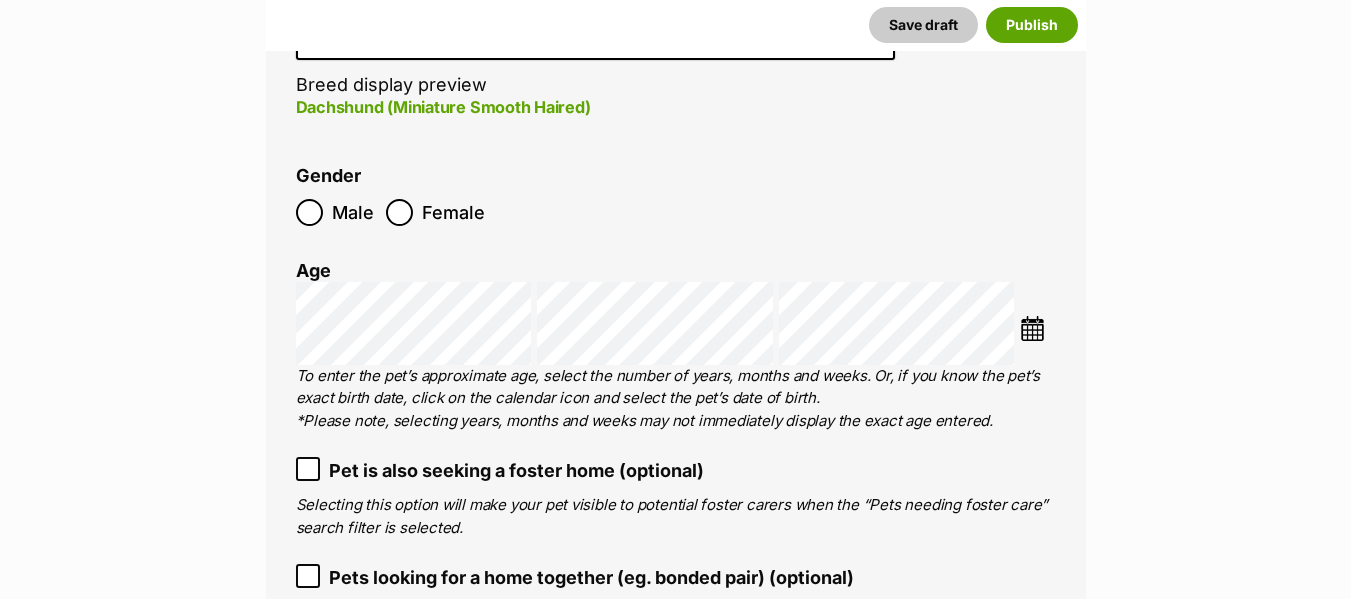 click at bounding box center [1032, 328] 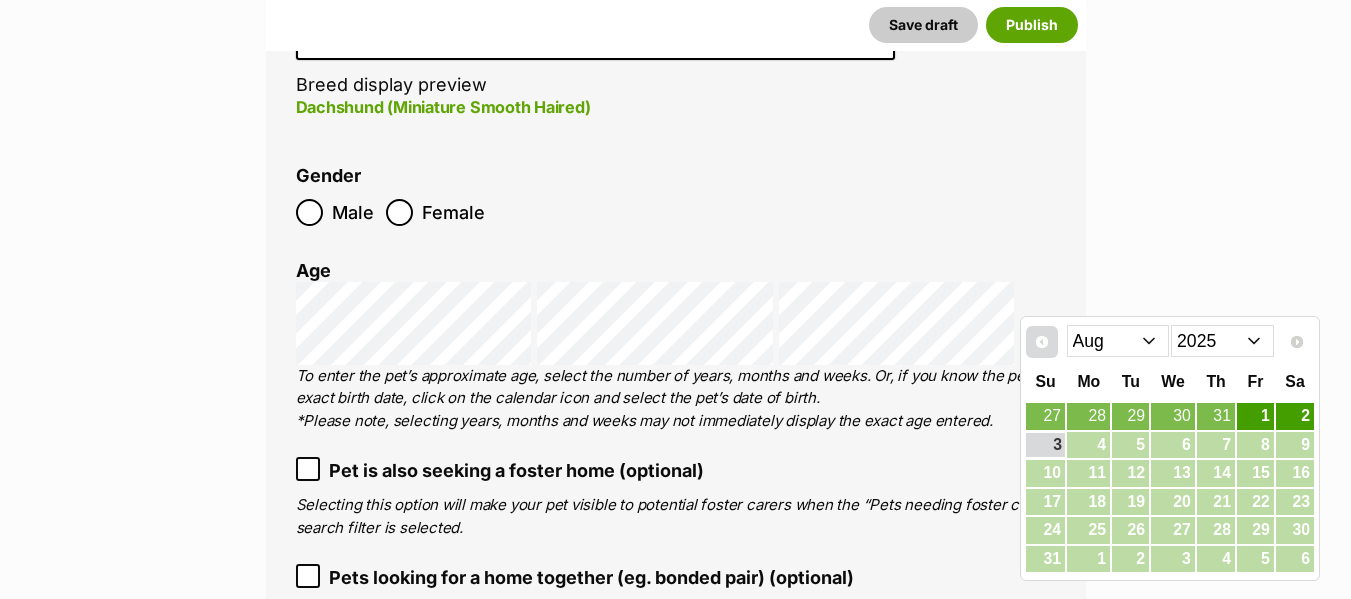 click on "Prev" at bounding box center [1042, 342] 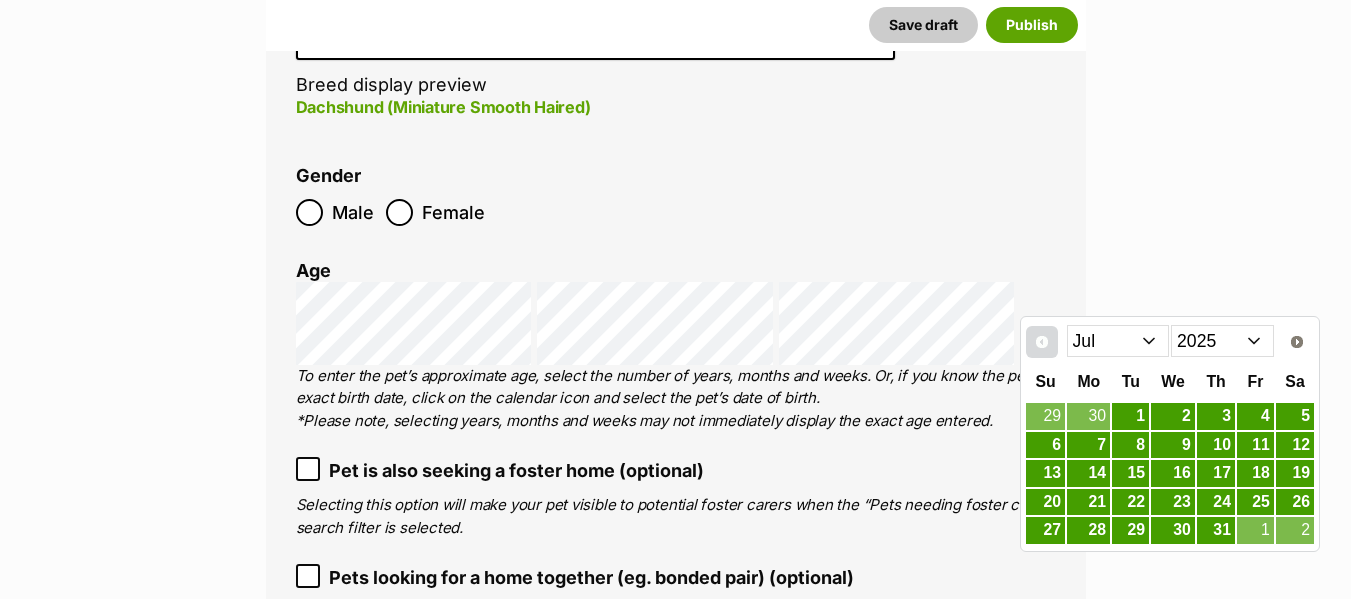 click on "Prev" at bounding box center [1042, 342] 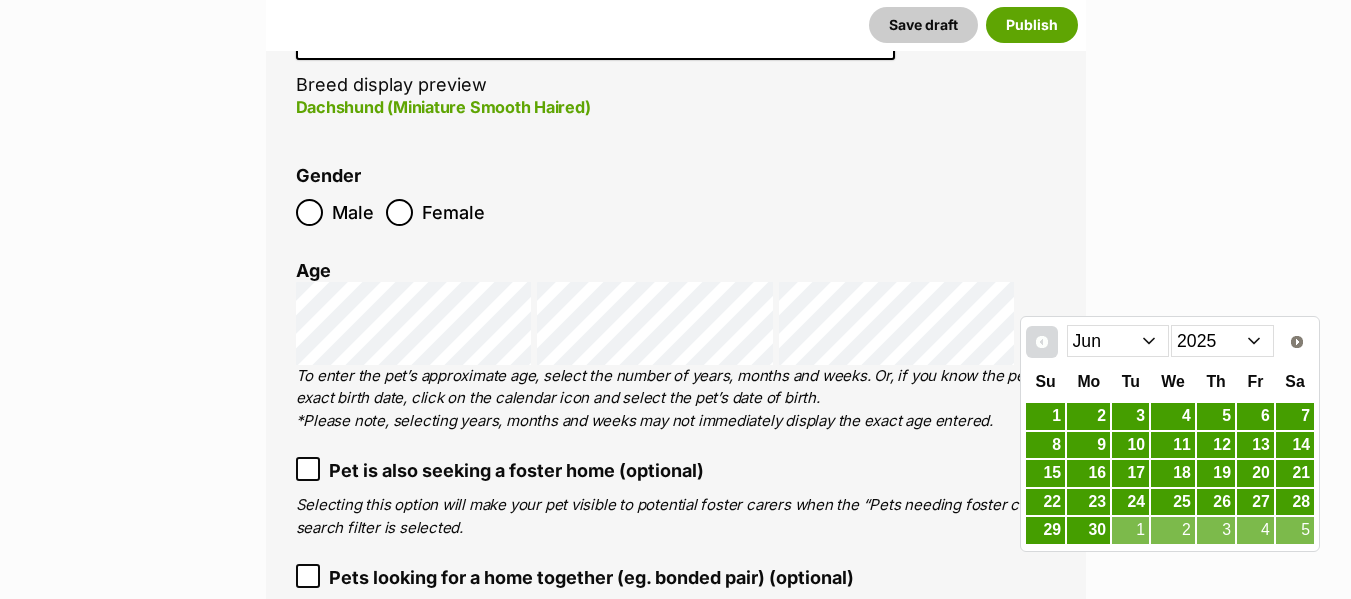 click on "Prev" at bounding box center (1042, 342) 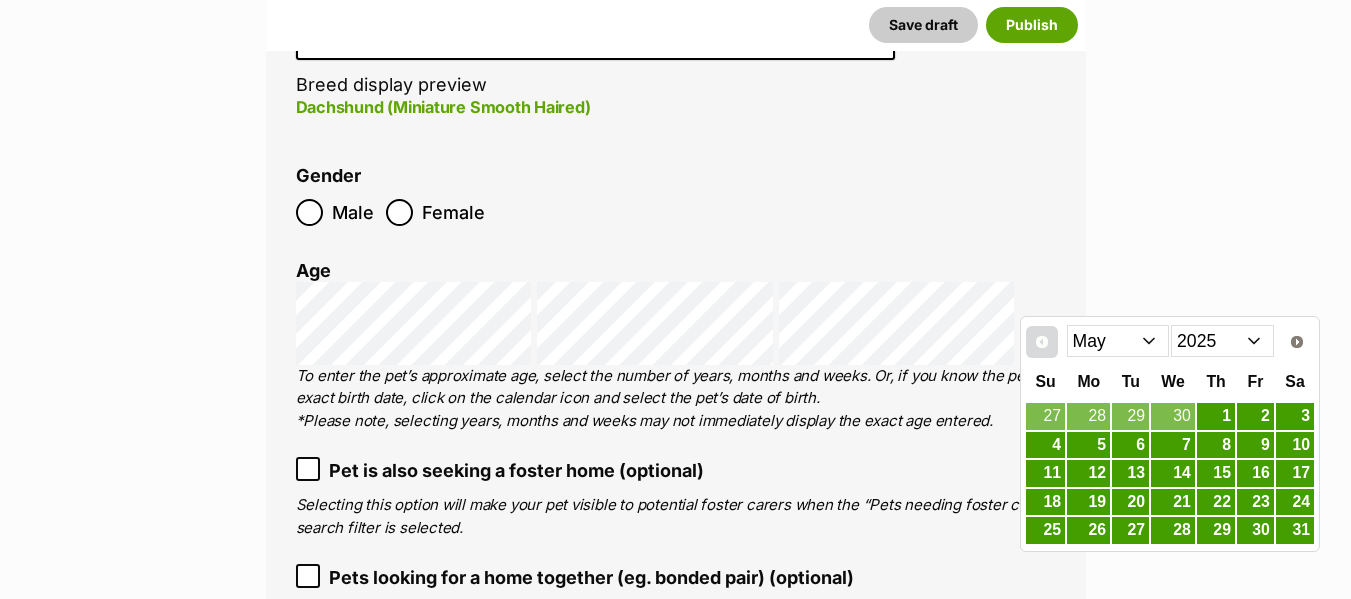 click on "Prev" at bounding box center (1042, 342) 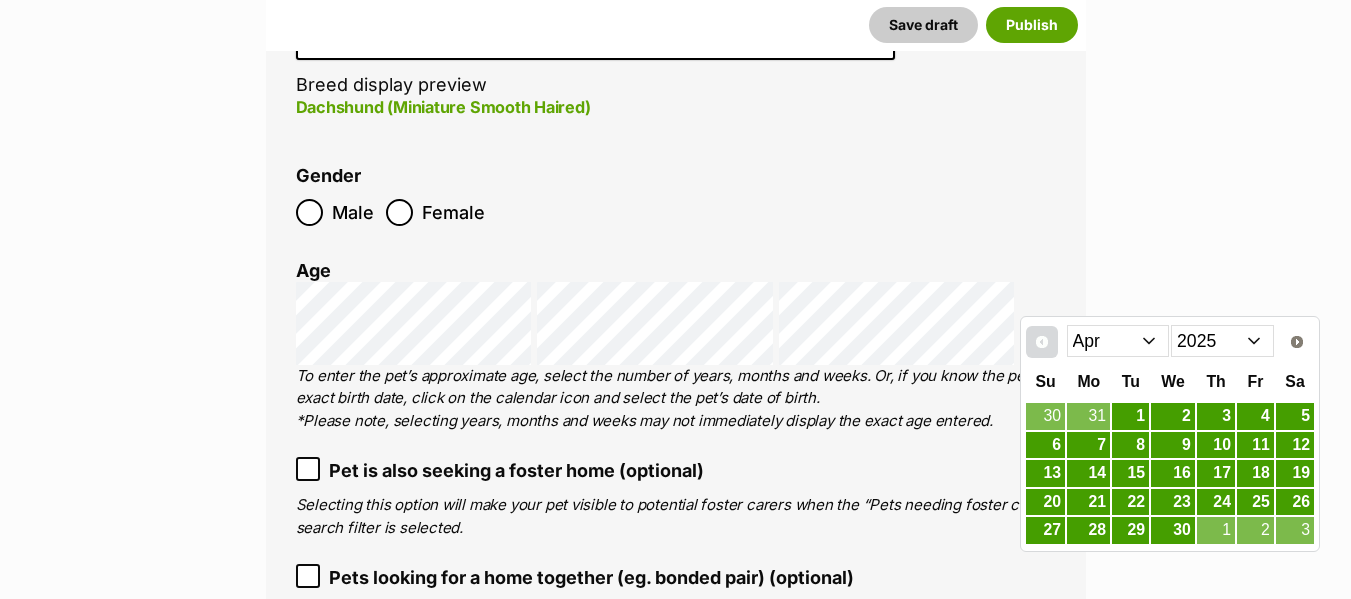 click on "Prev" at bounding box center [1042, 342] 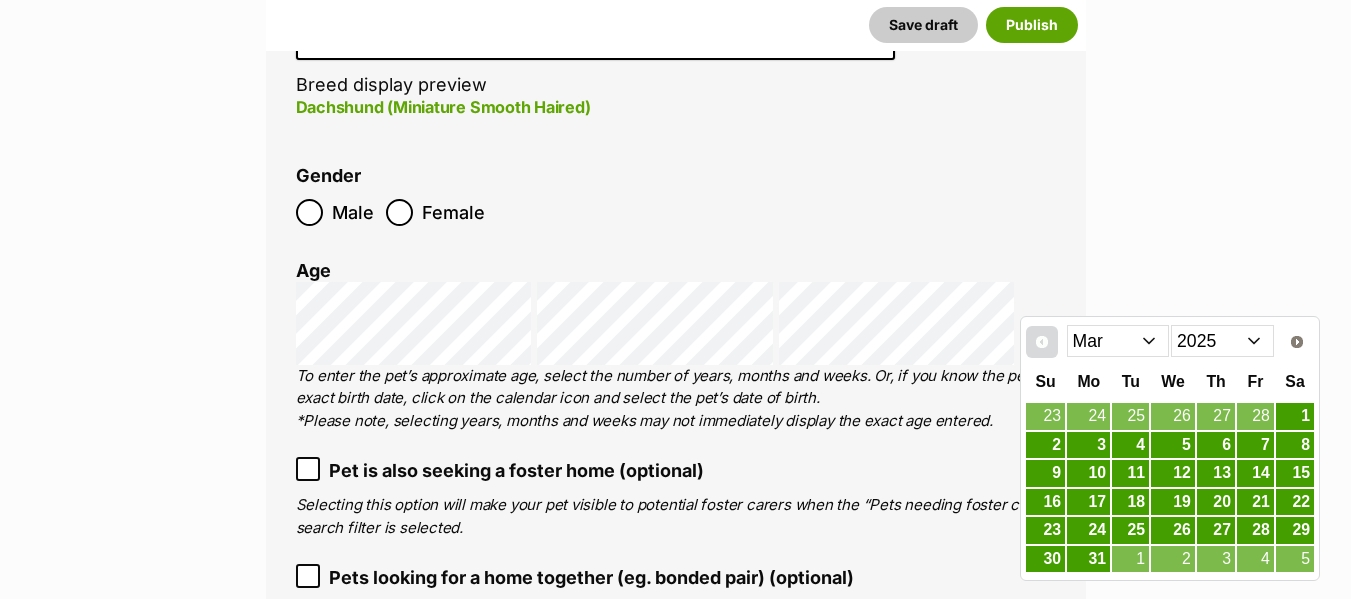 click on "Prev" at bounding box center [1042, 342] 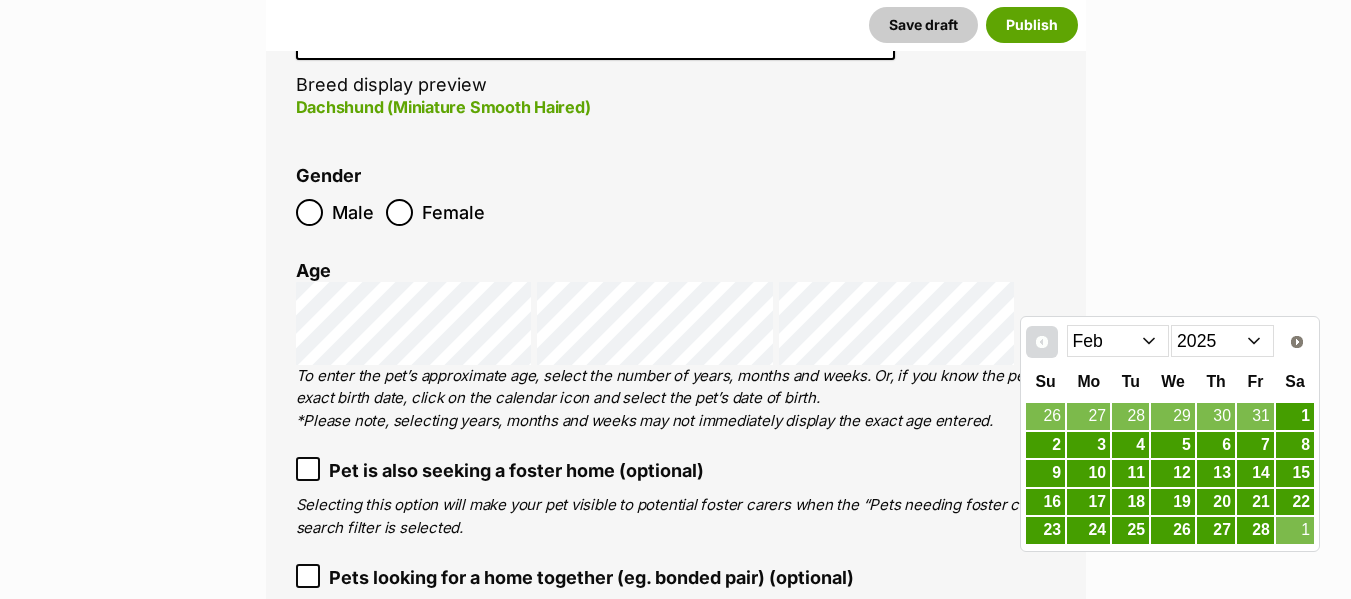 click on "Prev" at bounding box center [1042, 342] 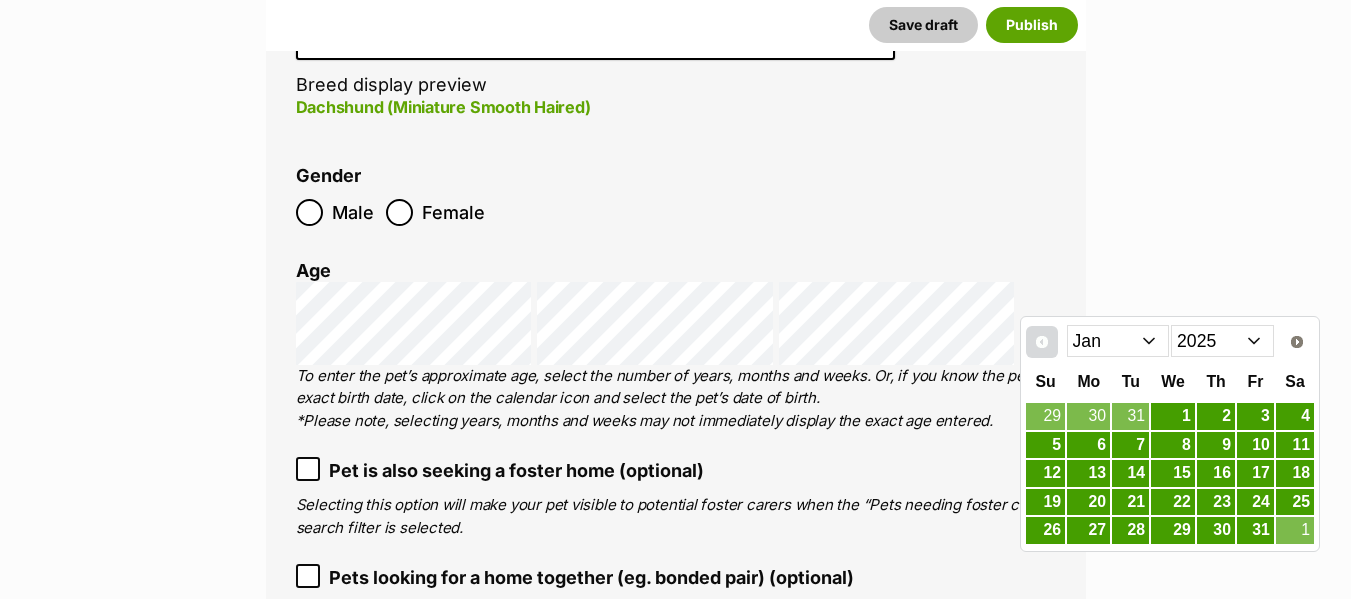click on "Prev" at bounding box center (1042, 342) 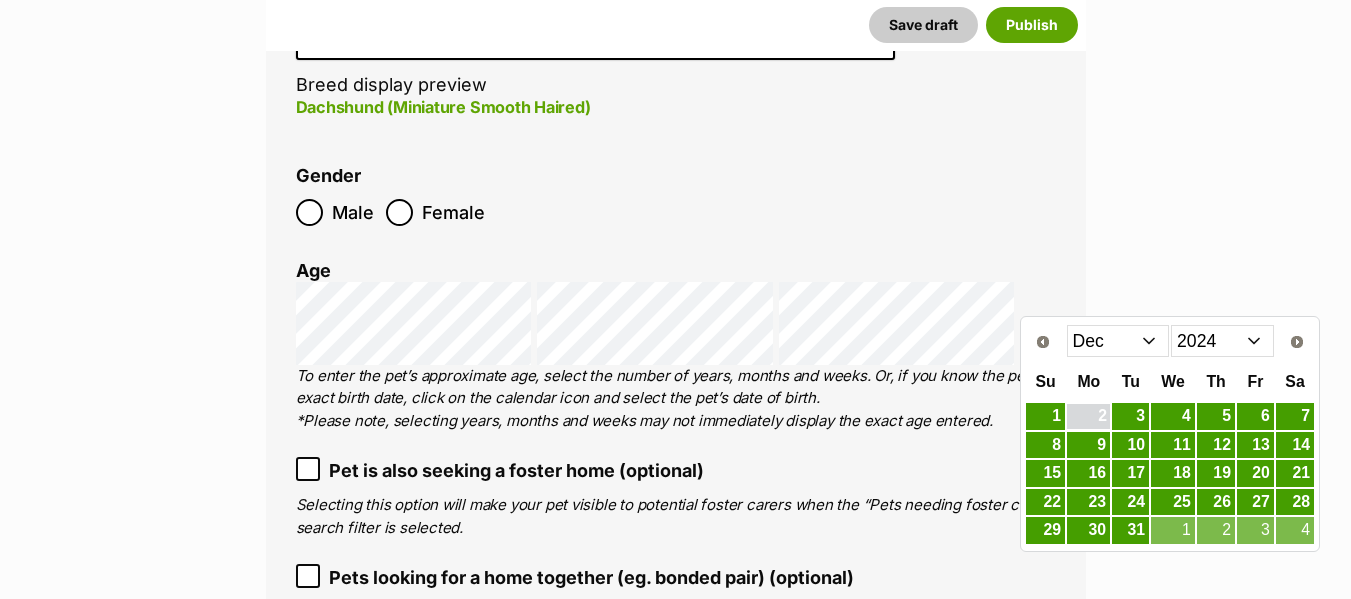 click on "2" at bounding box center [1088, 416] 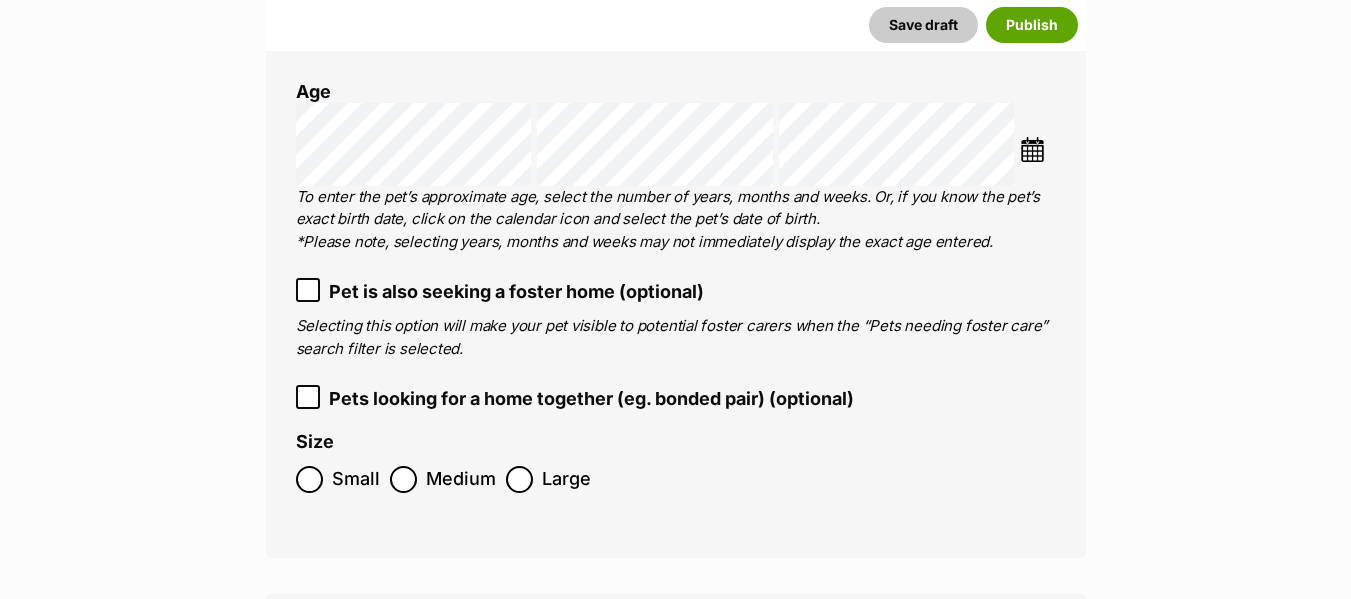 scroll, scrollTop: 3125, scrollLeft: 0, axis: vertical 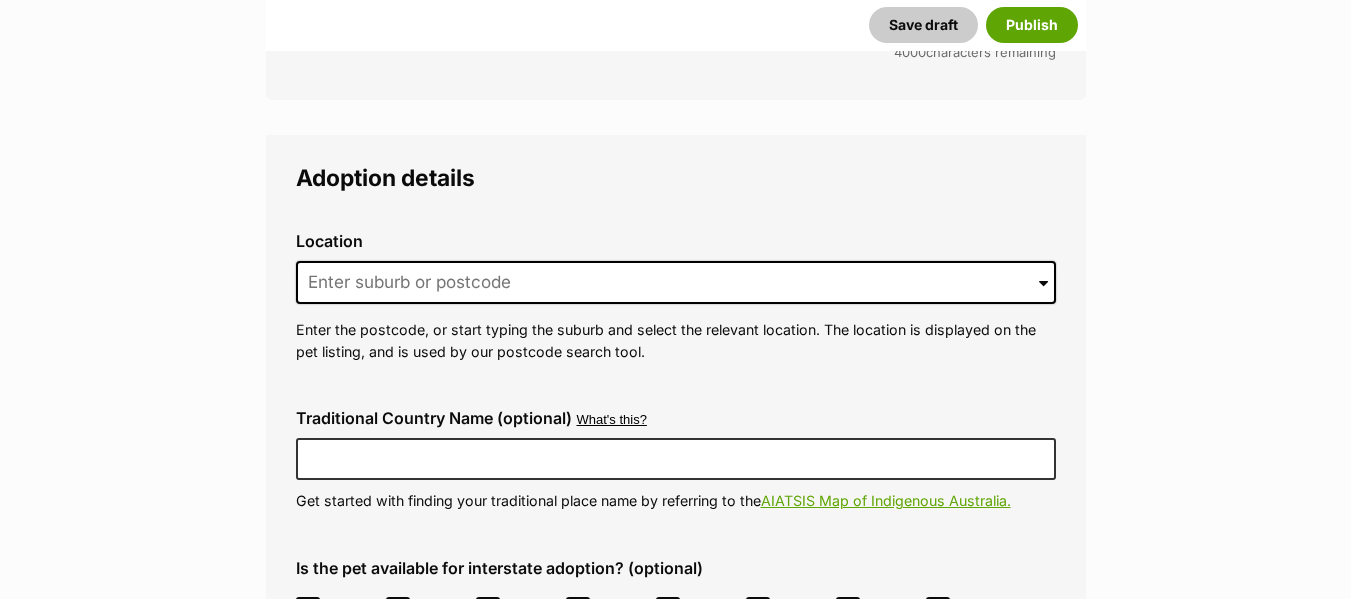click at bounding box center (1043, 283) 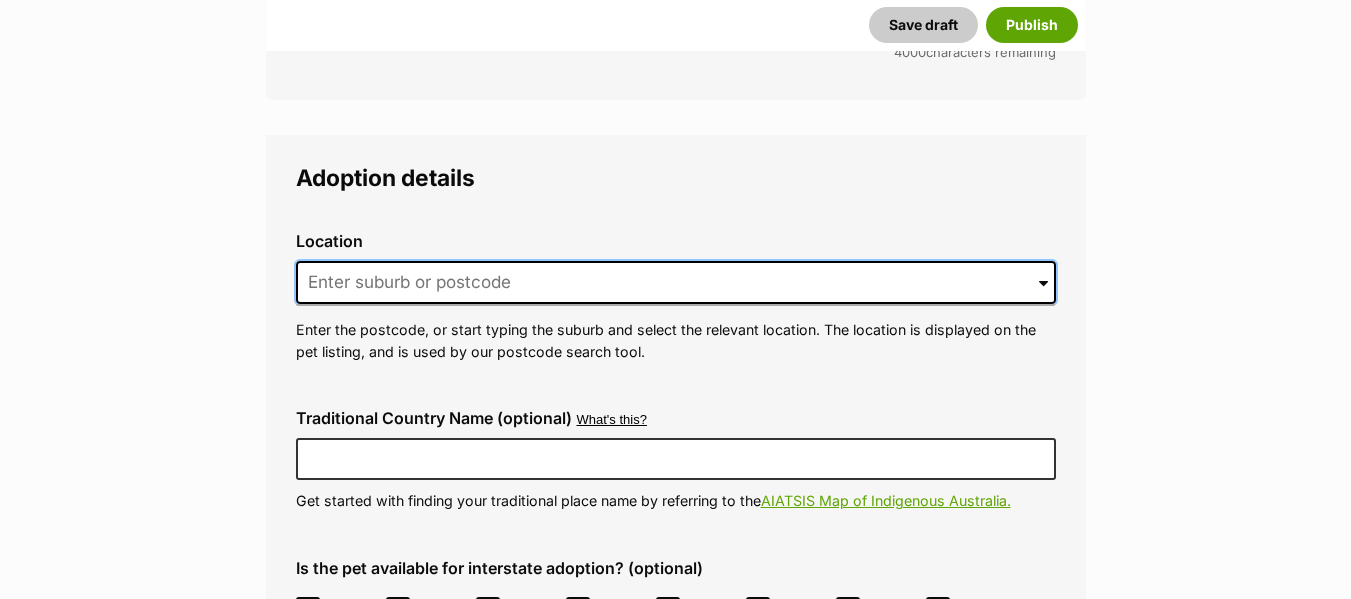 click at bounding box center [676, 283] 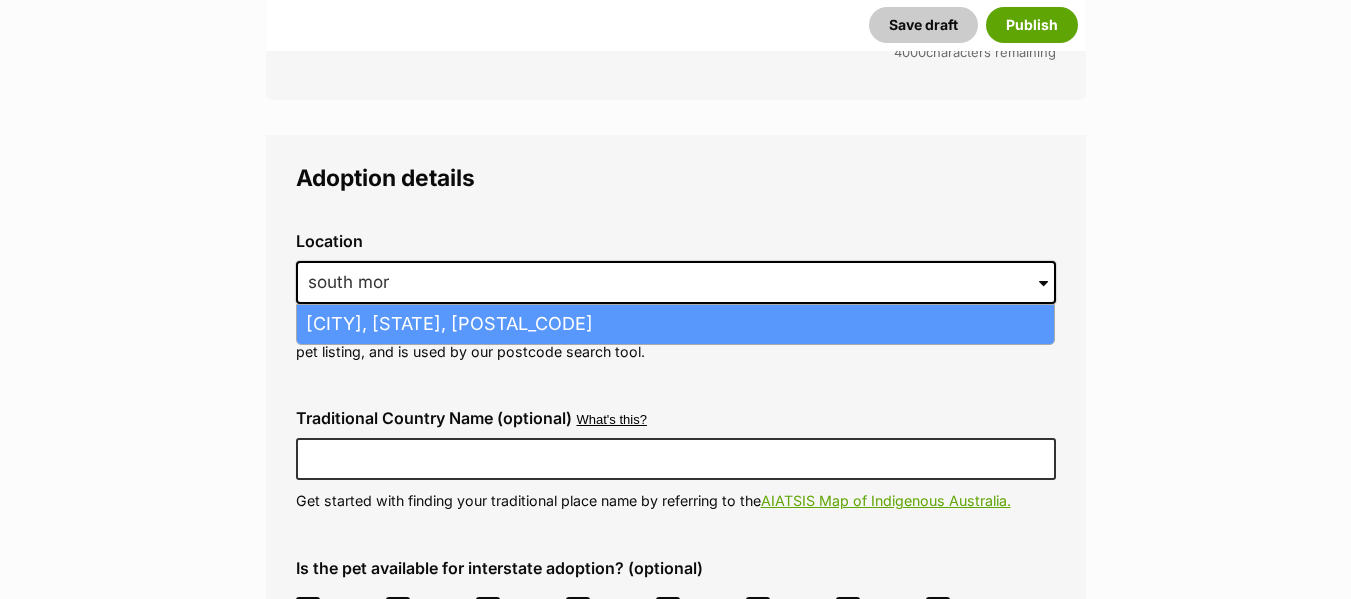 click on "South Morang, Victoria, 3752" at bounding box center (675, 324) 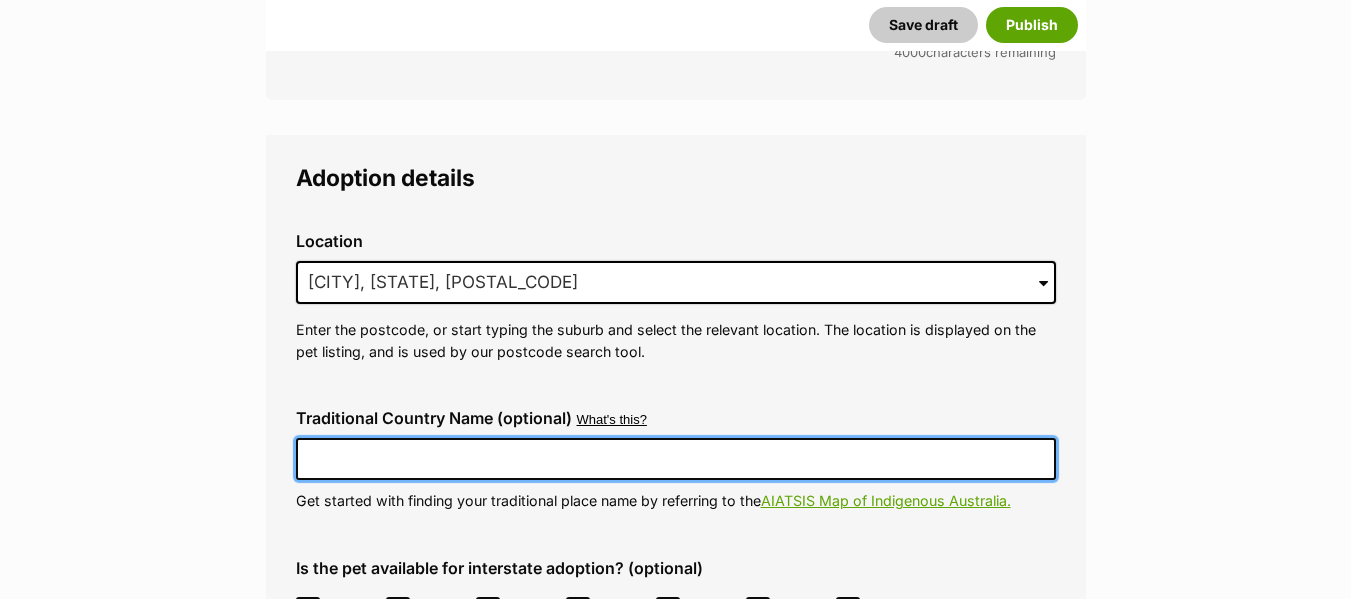 click on "Traditional Country Name (optional)" at bounding box center (676, 459) 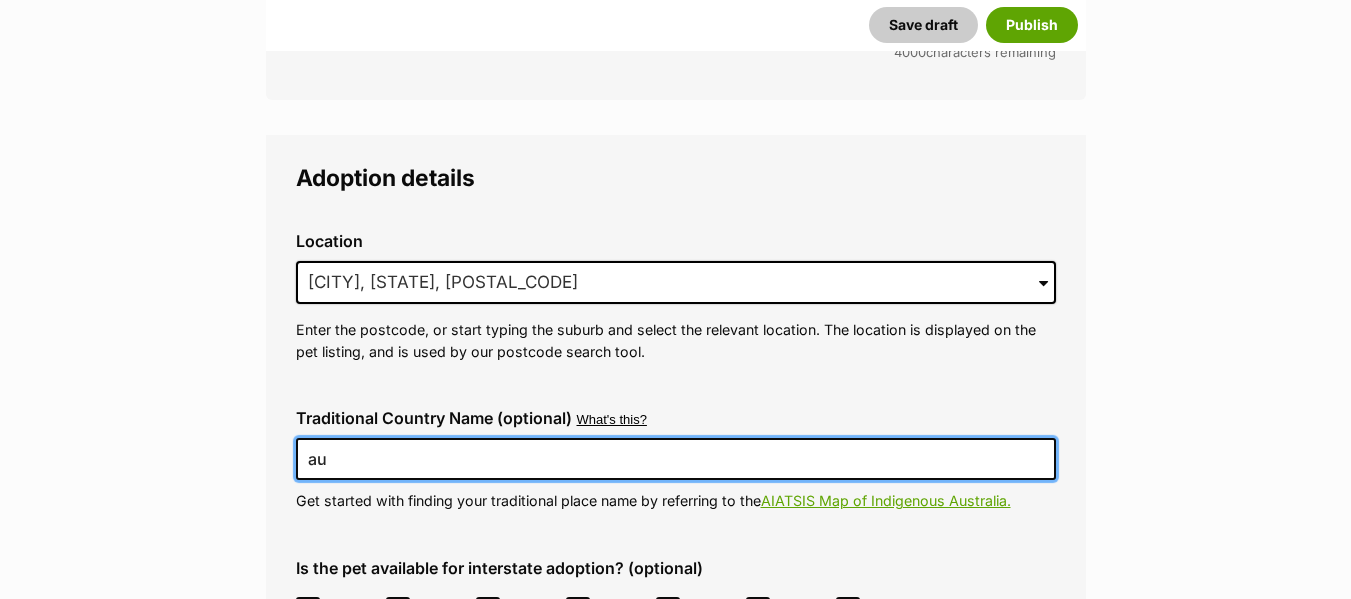 type on "a" 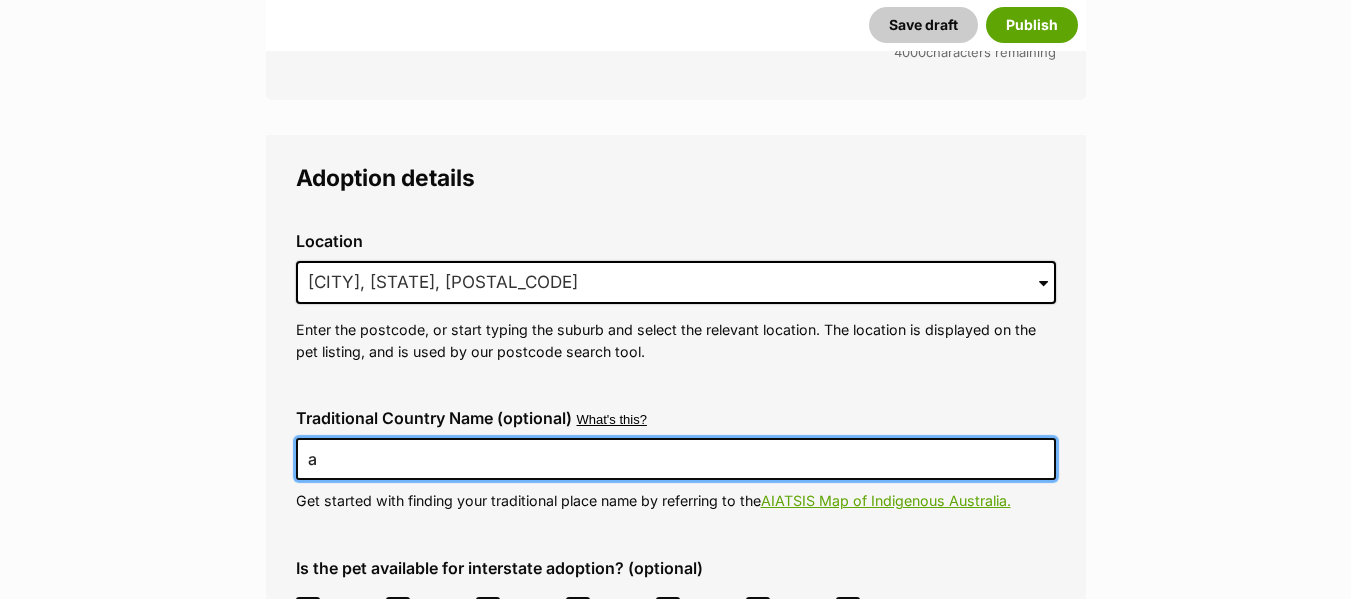 type 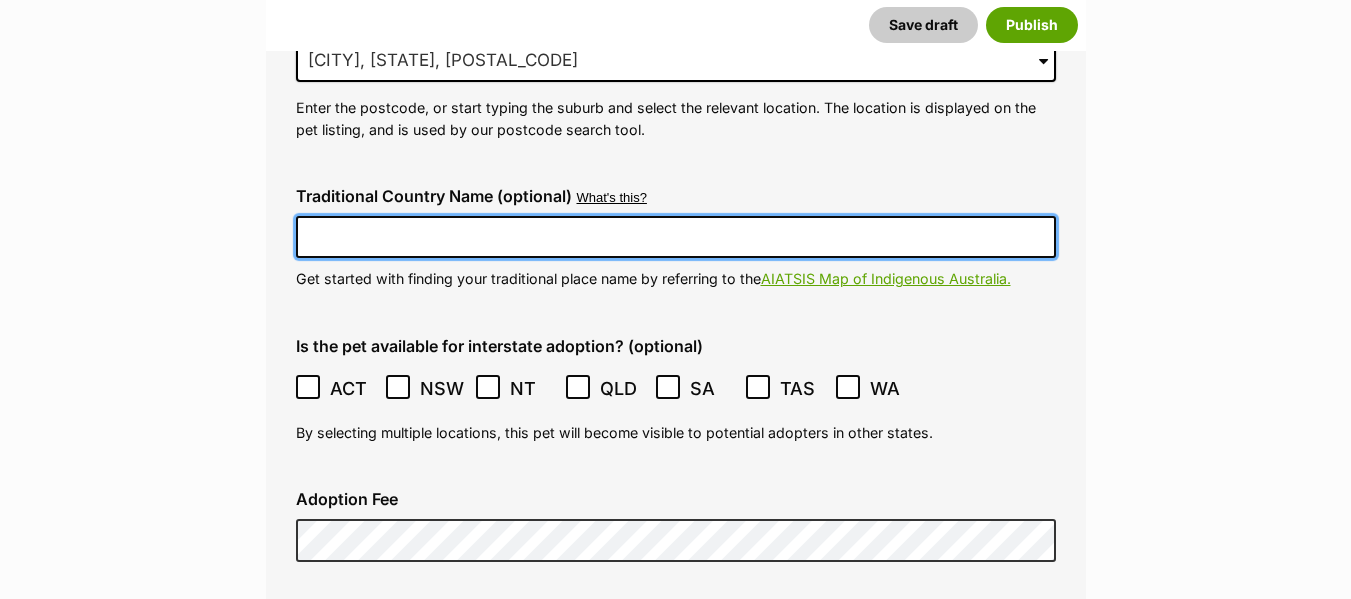scroll, scrollTop: 5164, scrollLeft: 0, axis: vertical 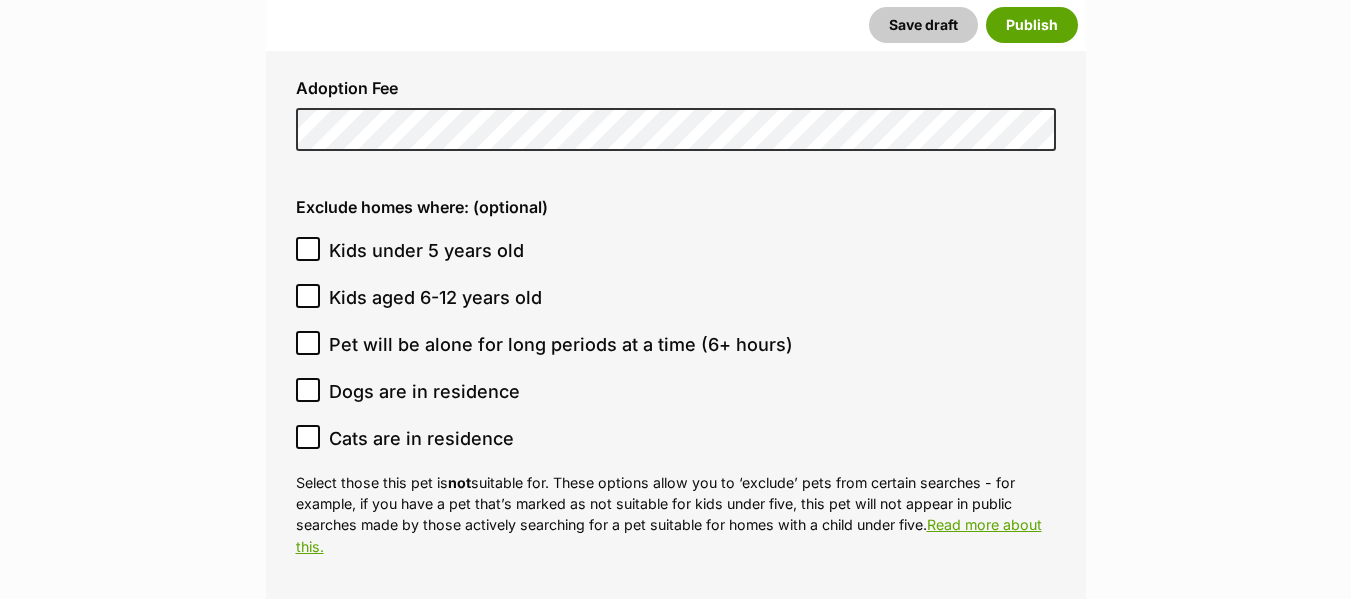 click 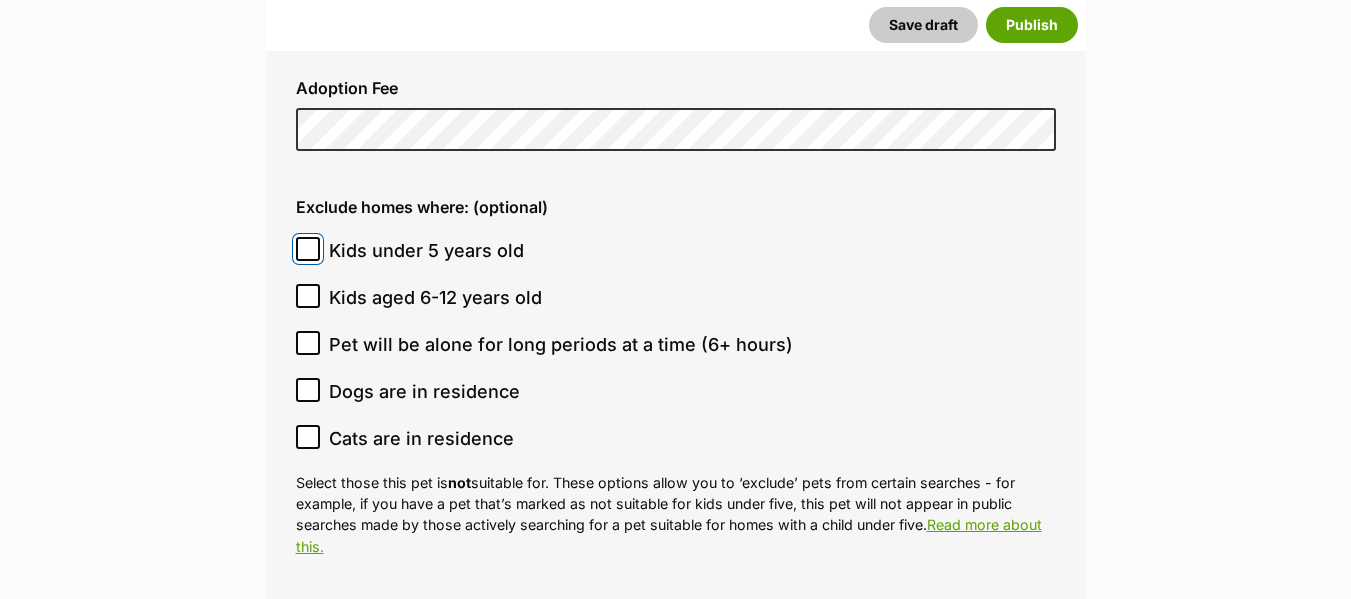 click on "Kids under 5 years old" at bounding box center (308, 249) 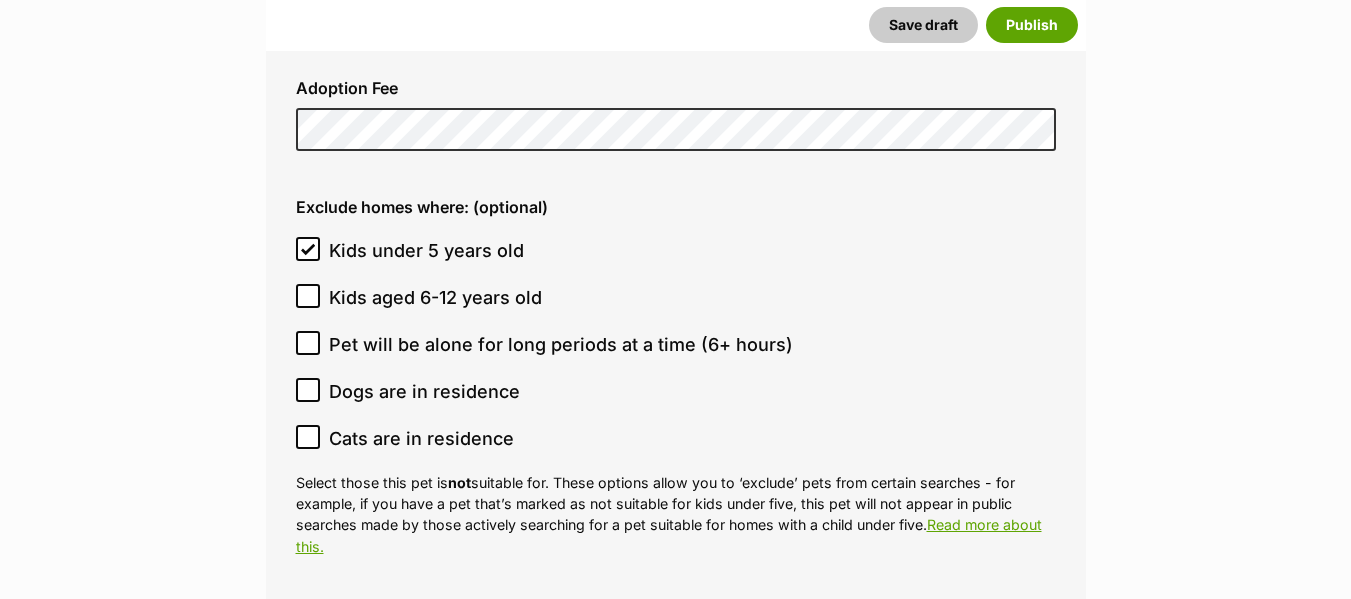click 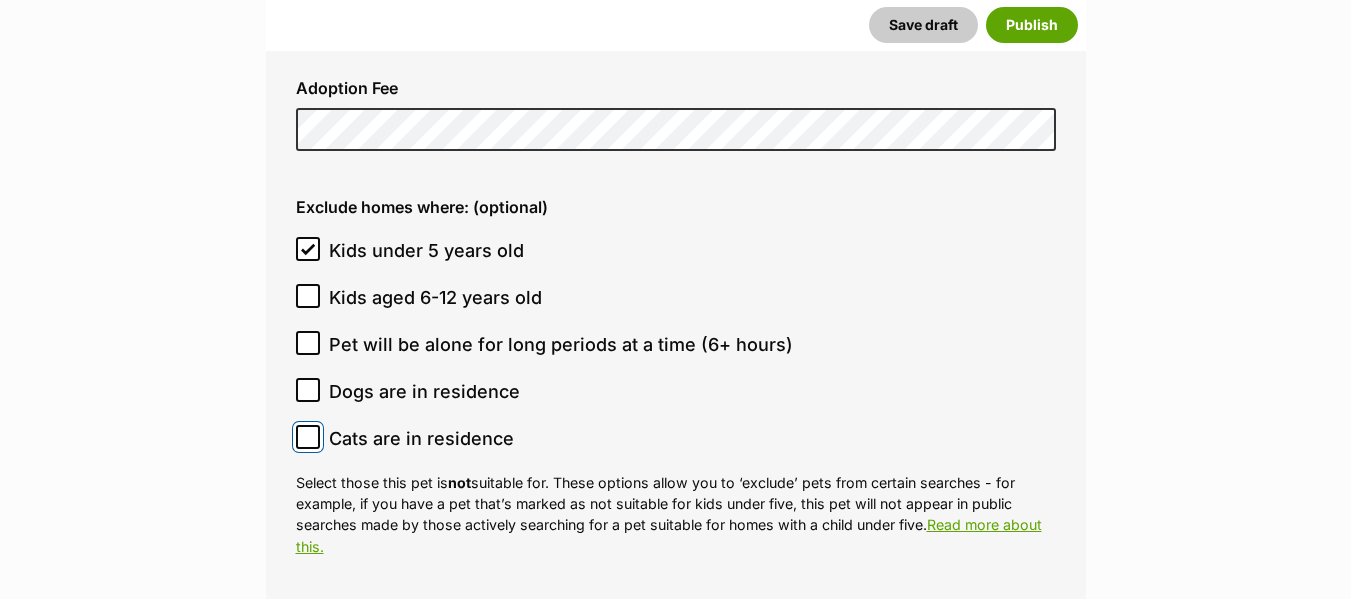 click on "Cats are in residence" at bounding box center [308, 437] 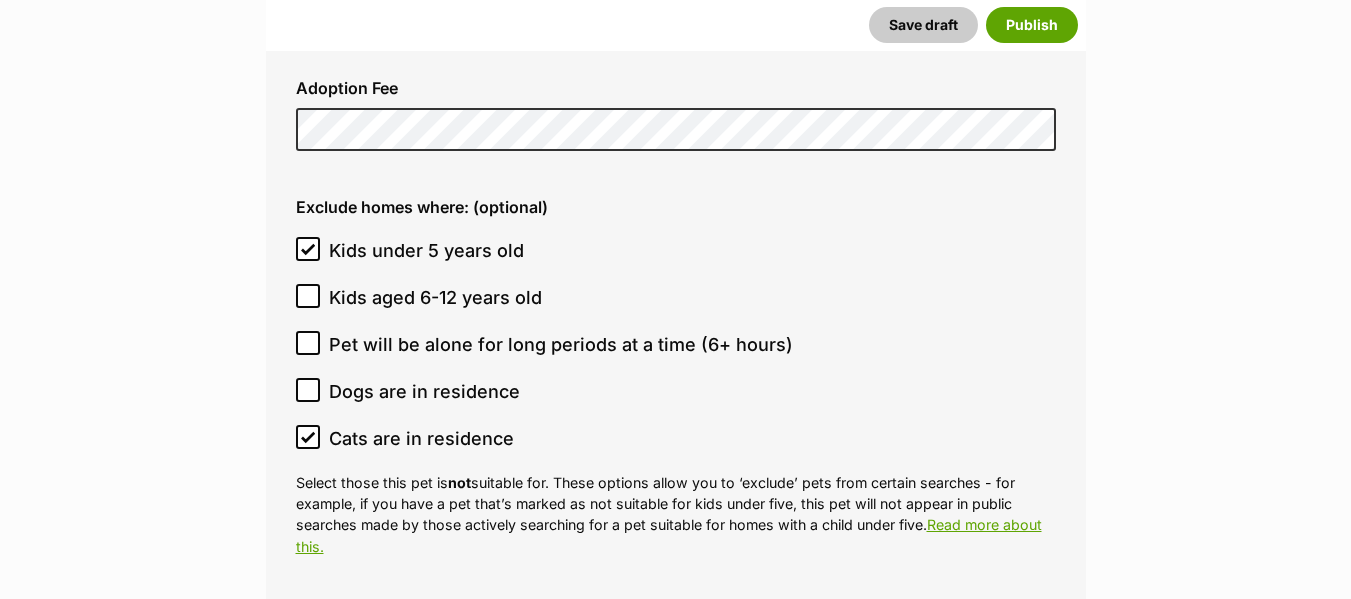 click 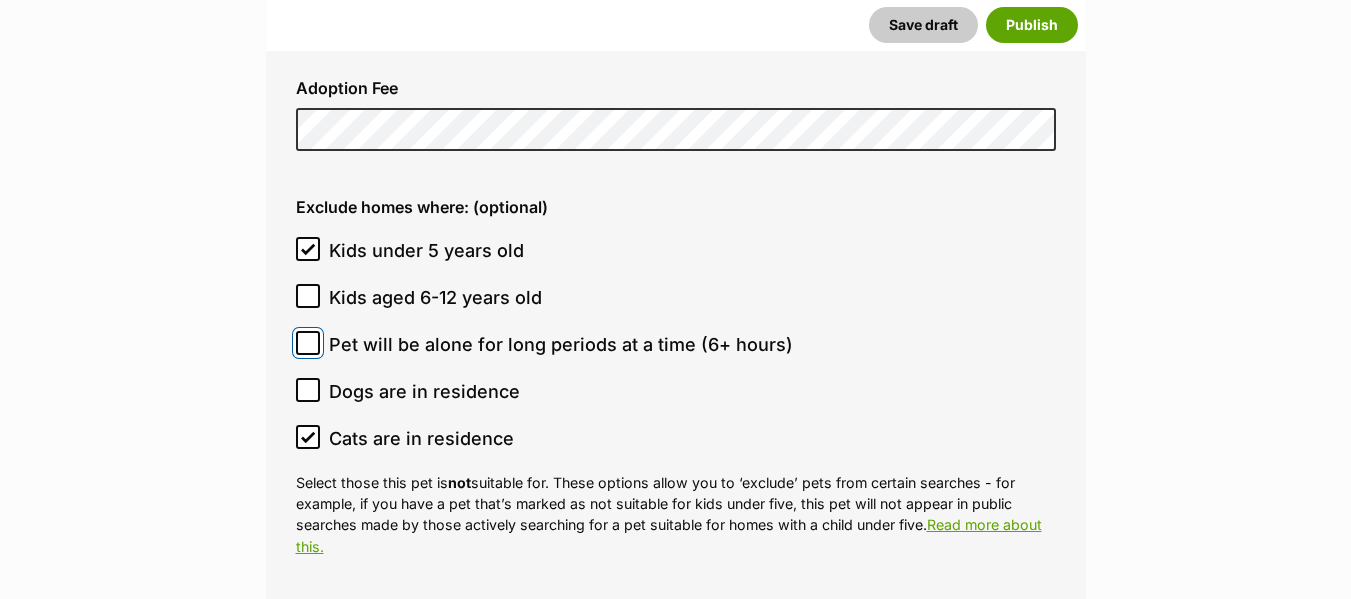 click on "Pet will be alone for long periods at a time (6+ hours)" at bounding box center [308, 343] 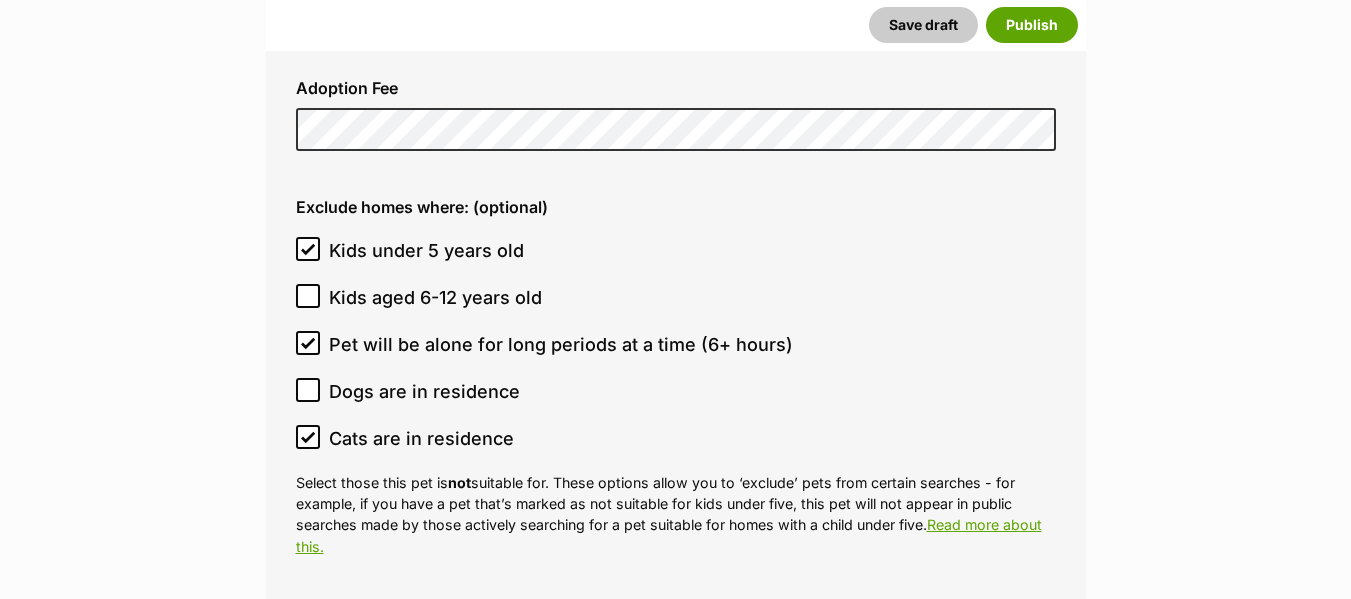 click 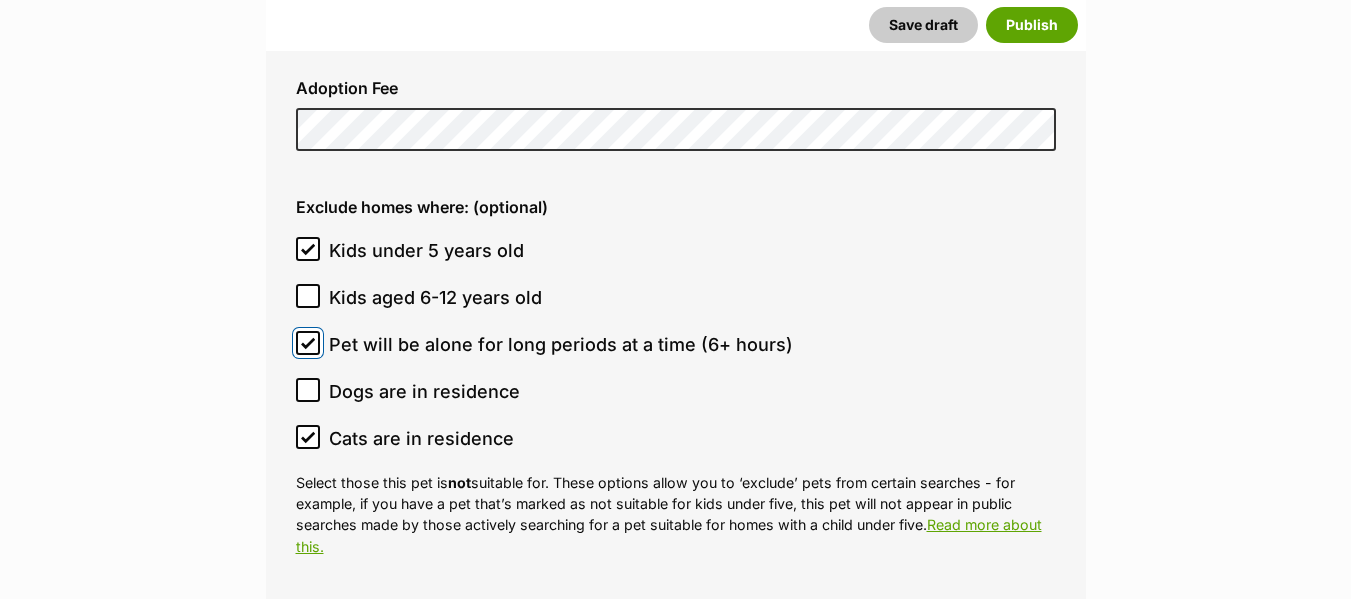 click on "Pet will be alone for long periods at a time (6+ hours)" at bounding box center [308, 343] 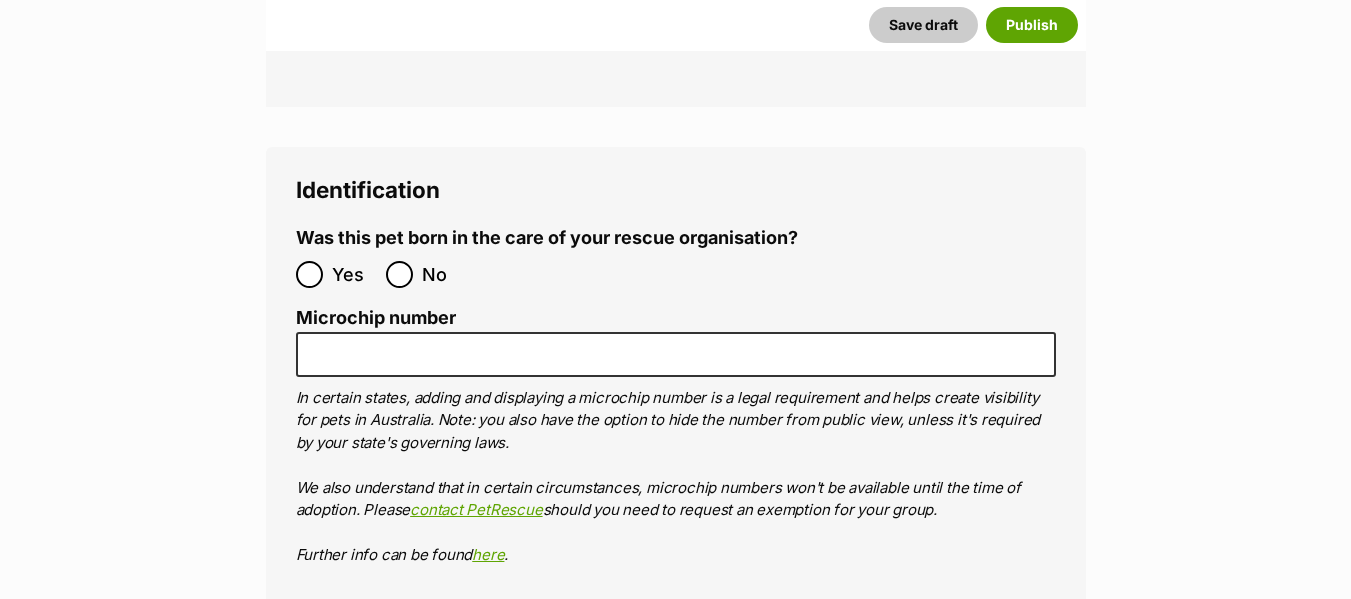 scroll, scrollTop: 6652, scrollLeft: 0, axis: vertical 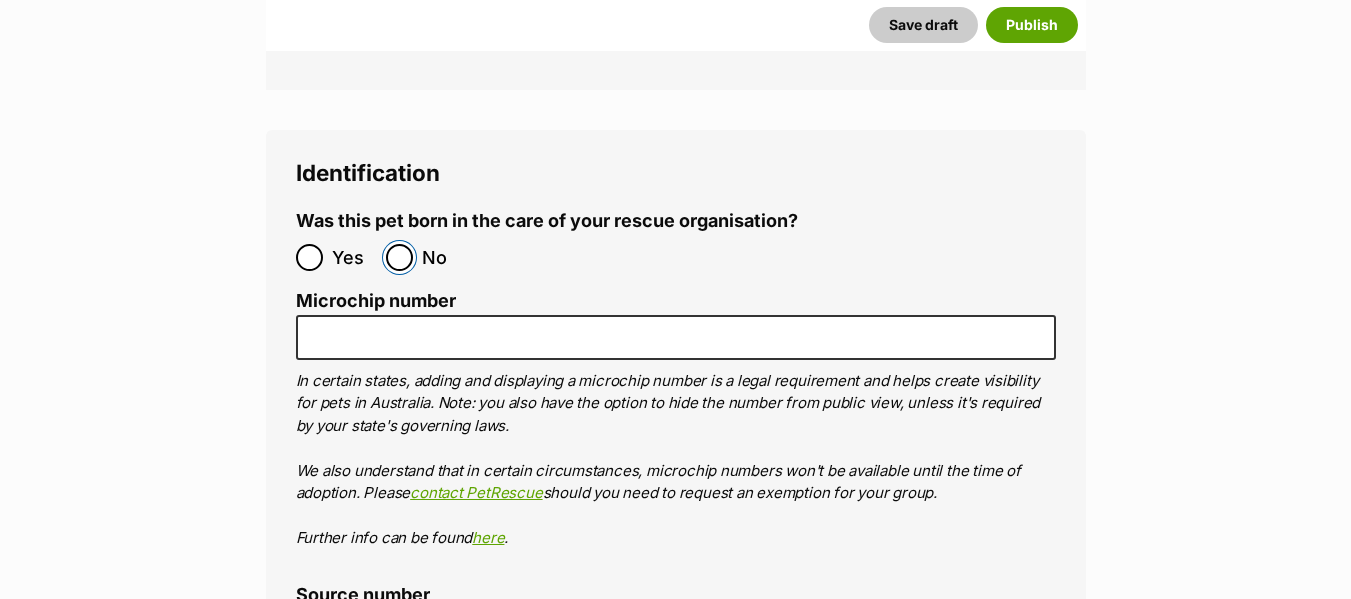 click on "No" at bounding box center (399, 257) 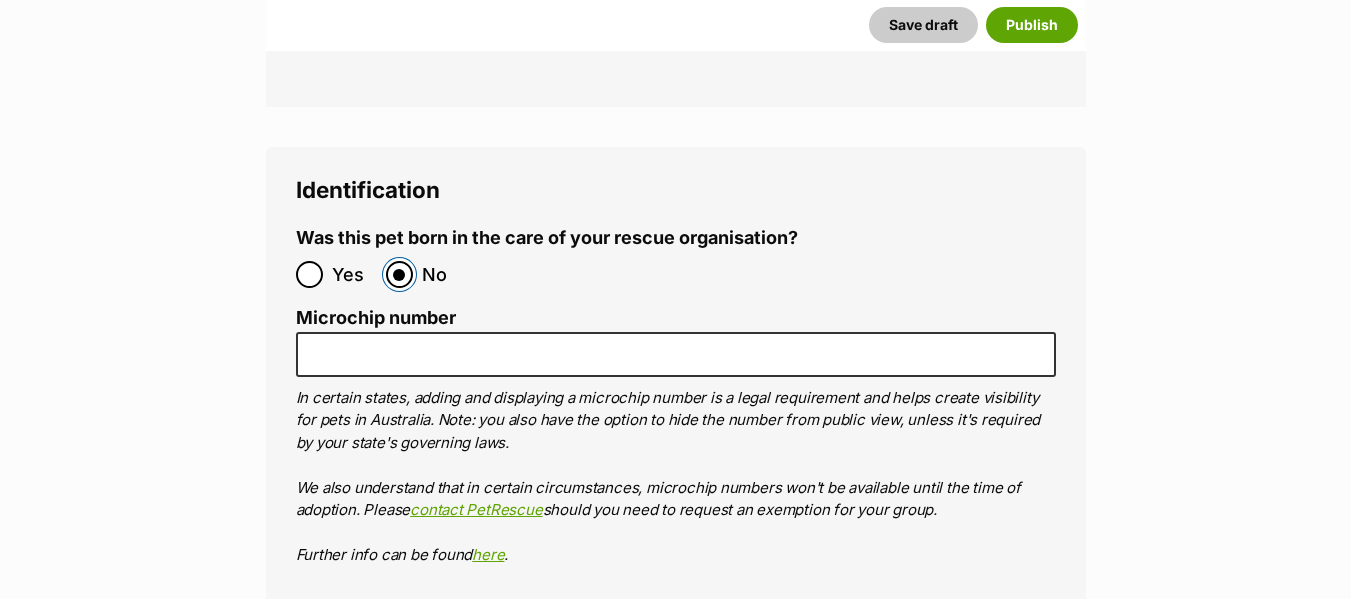 scroll, scrollTop: 6549, scrollLeft: 0, axis: vertical 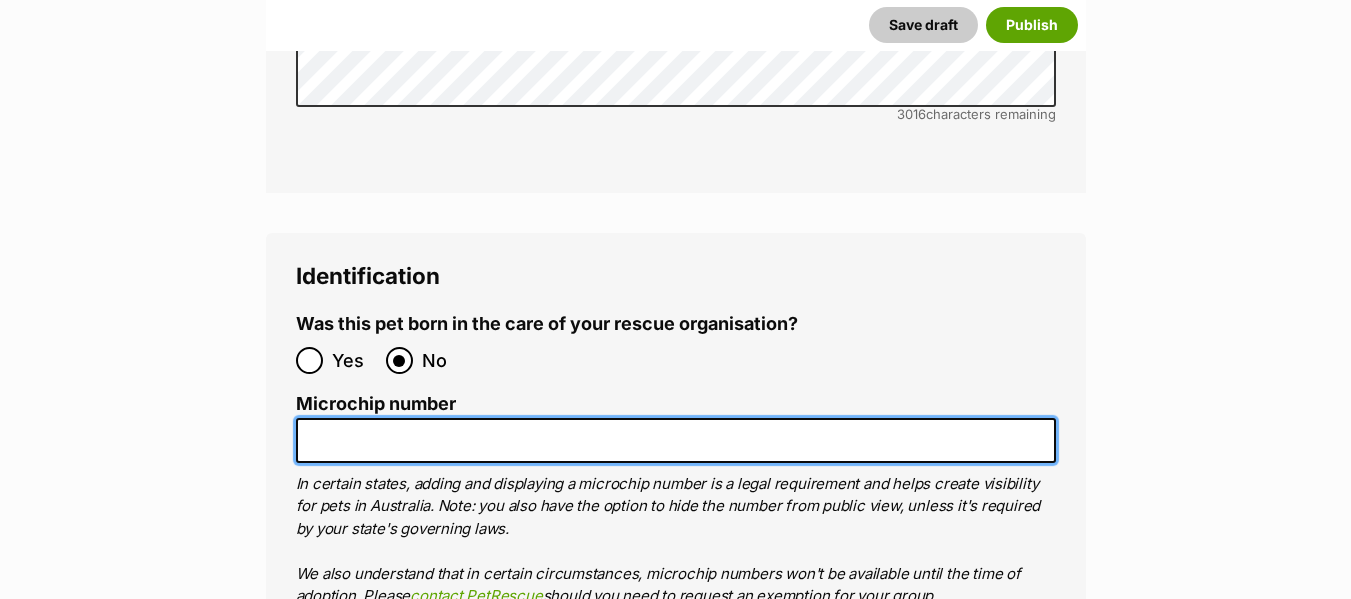 click on "Microchip number" at bounding box center (676, 440) 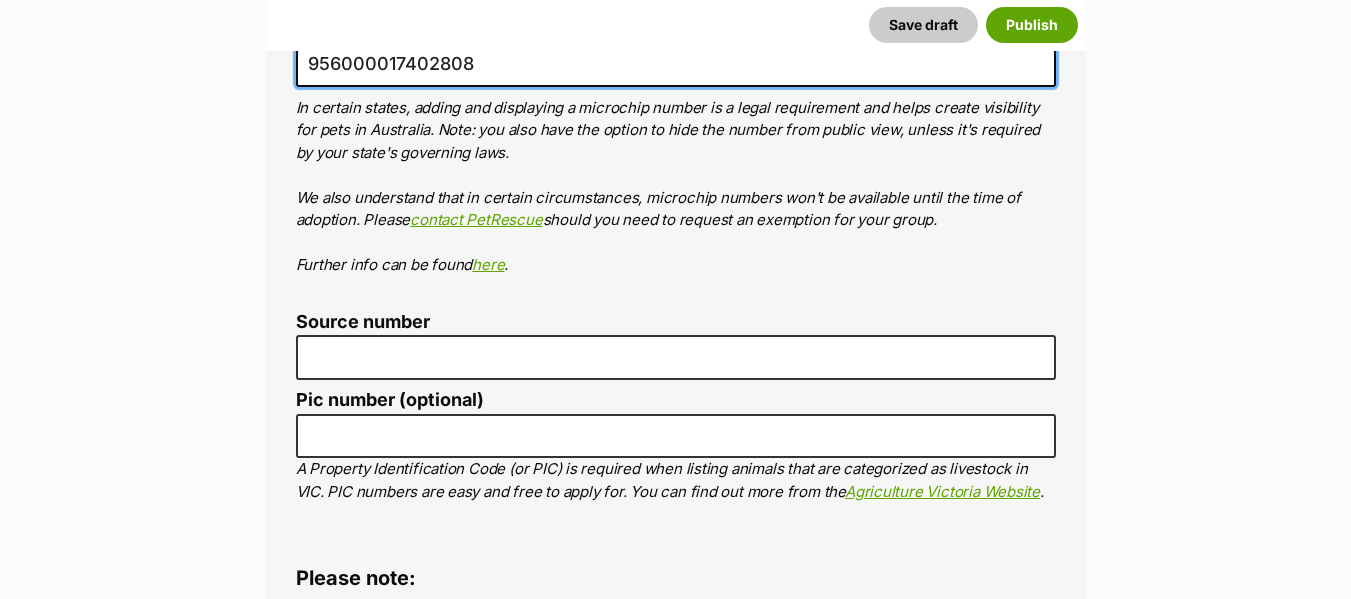 scroll, scrollTop: 6977, scrollLeft: 0, axis: vertical 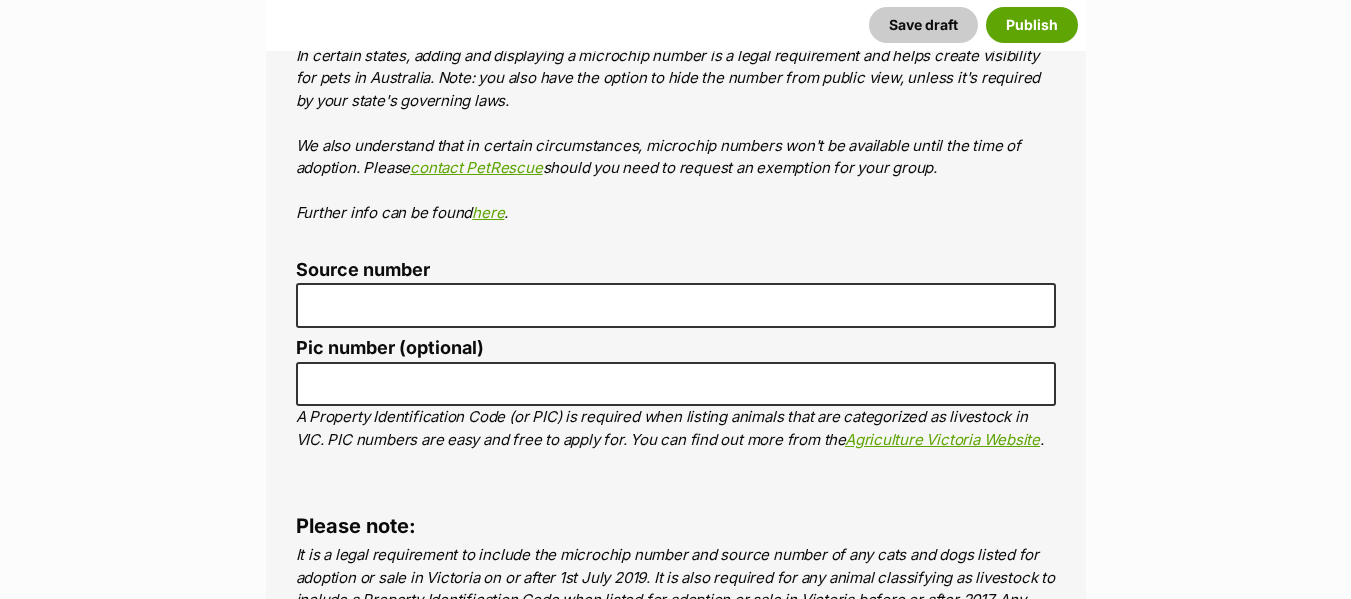 type on "956000017402808" 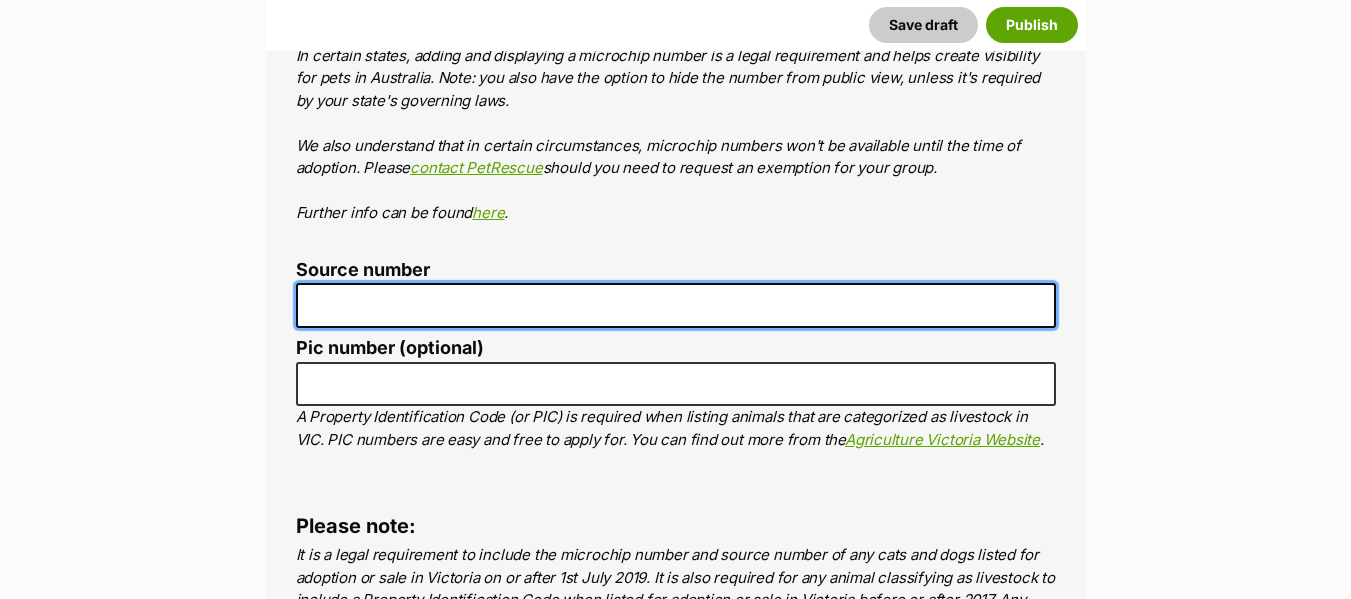 click on "Source number" at bounding box center [676, 305] 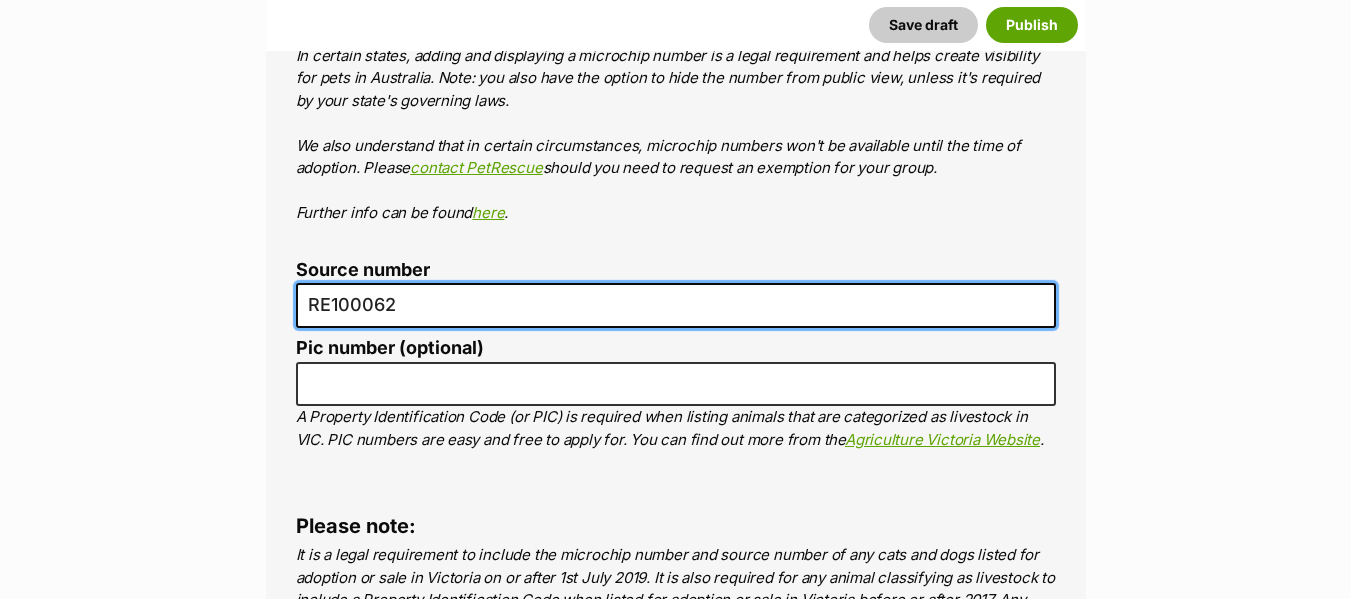 type on "RE100062" 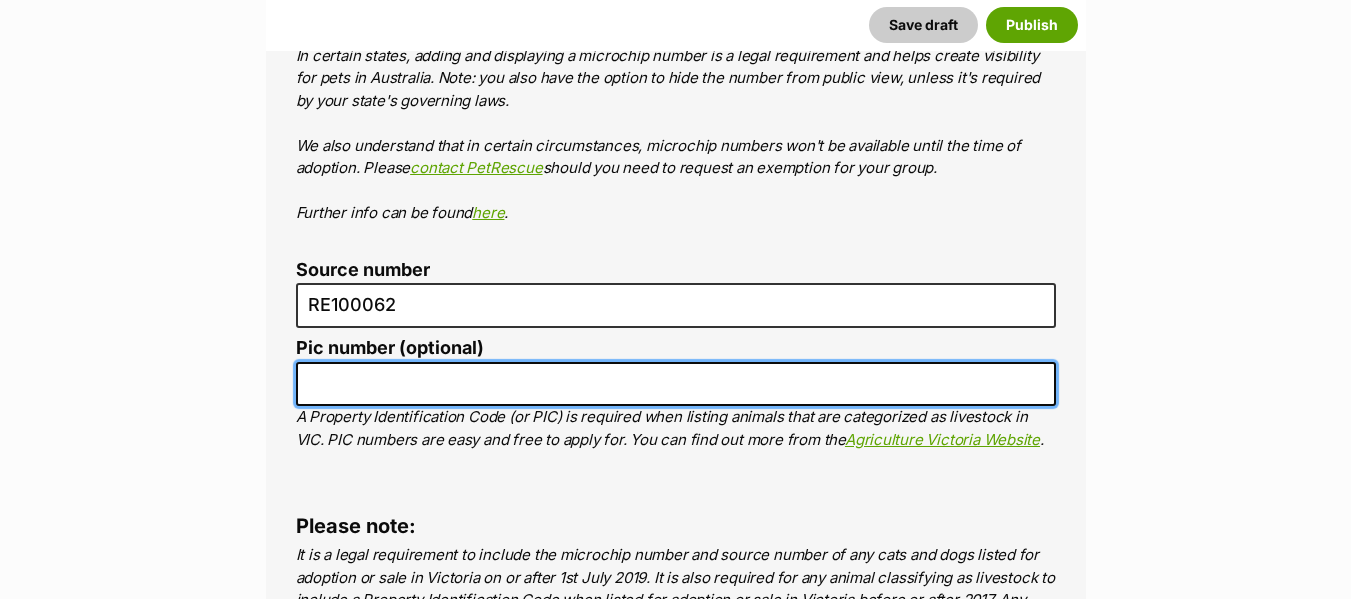 click on "Pic number (optional)" at bounding box center (676, 384) 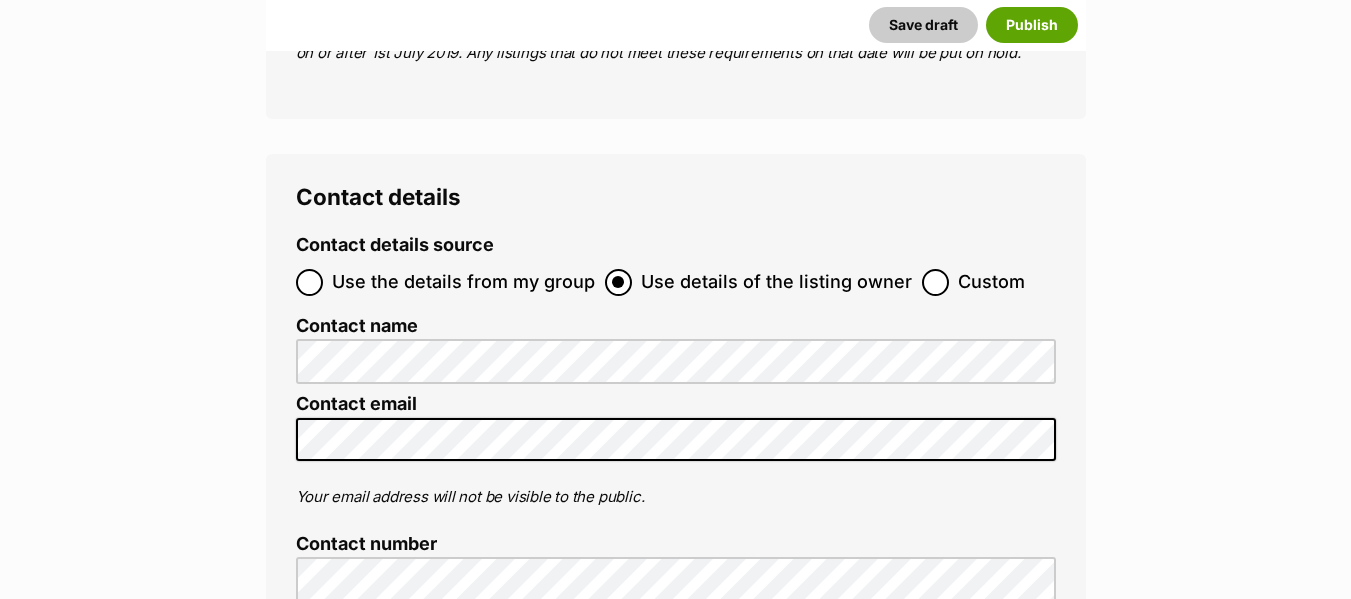 scroll, scrollTop: 7627, scrollLeft: 0, axis: vertical 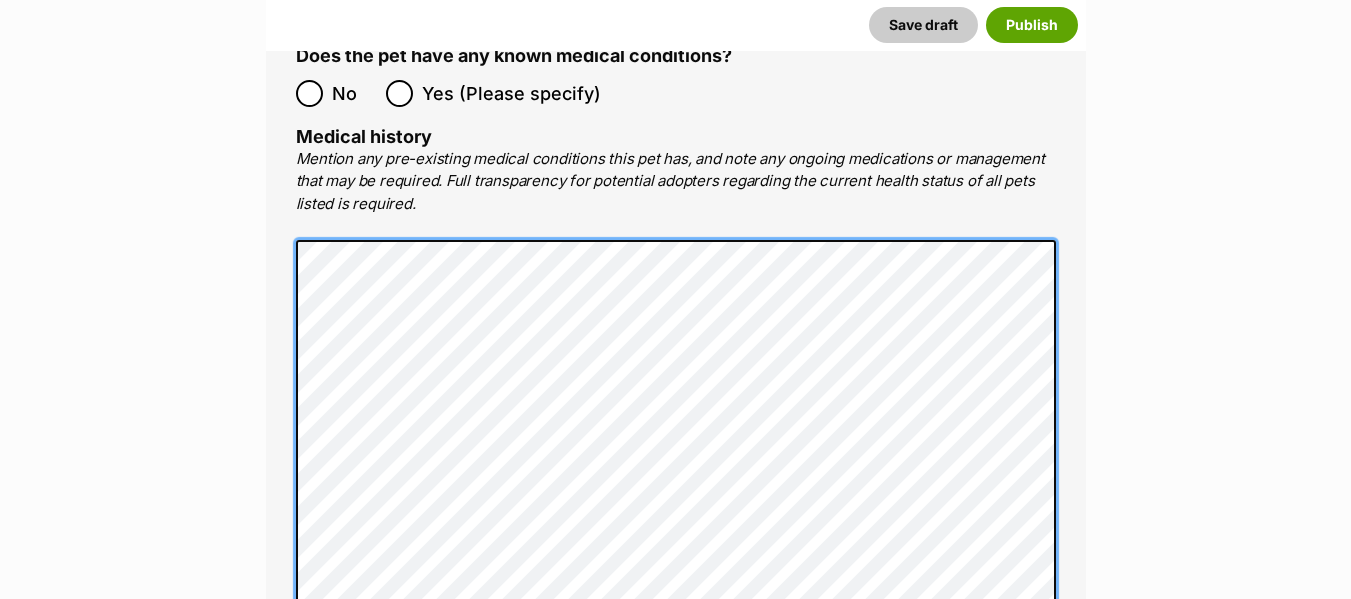 click on "Medical All listed pets must be vet checked and up to date with vaccinations, flea and worming treatment at the point of adoption.
Is the pet desexed?
Yes
No
All listed cats and dogs must be desexed prior to being adopted, unless granted an exemption in writing by PetRescue.
Please contact PetRescue should you need to request an exemption
Is the pet vaccinated?
Yes
No
Is the pet wormed?
Yes
No
Has received heartworm prevention within the past 12 months?
Yes
No
Does the pet have any known medical conditions?
No
Yes (Please specify)
Medical history
Mention any pre-existing medical conditions this pet has, and note any ongoing medications or management that may be required. Full transparency for potential adopters regarding the current health status of all pets listed is required.
4000" at bounding box center (676, 98) 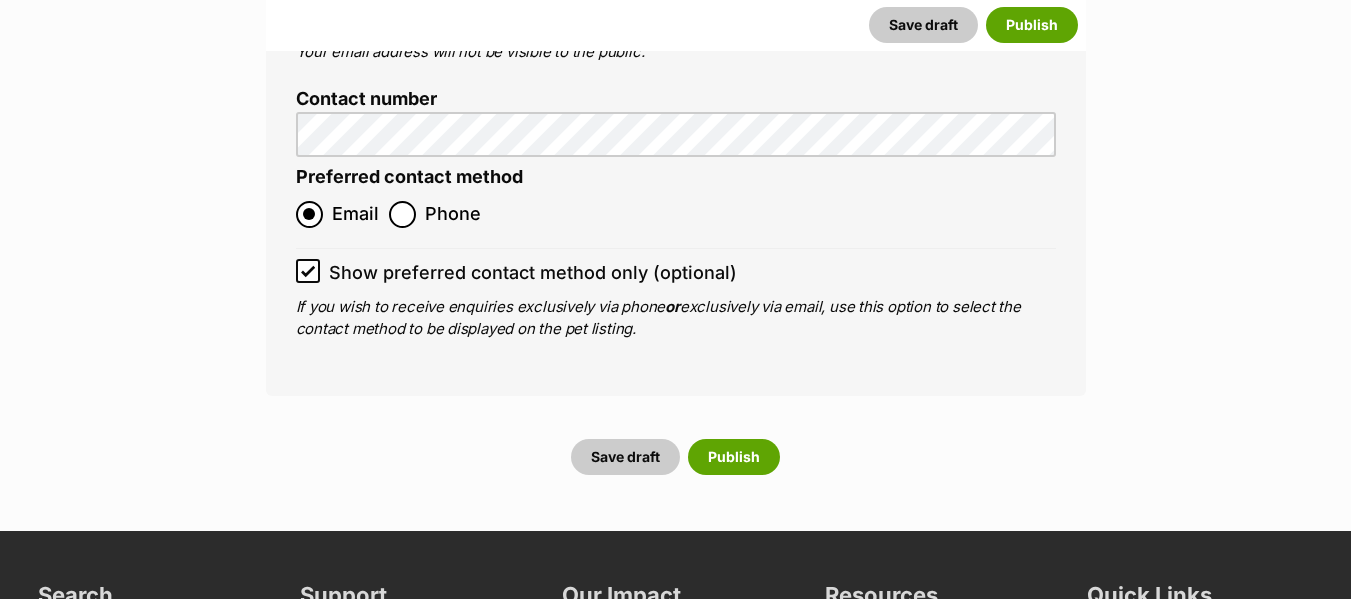 scroll, scrollTop: 8140, scrollLeft: 0, axis: vertical 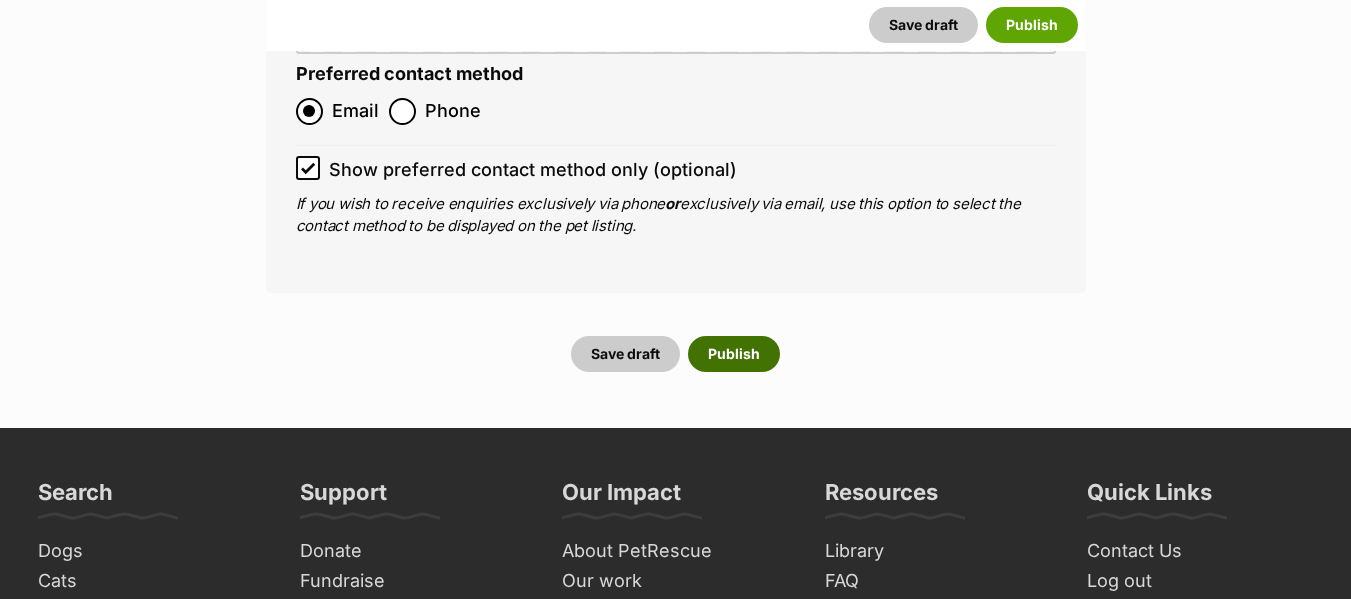 click on "Publish" at bounding box center [734, 354] 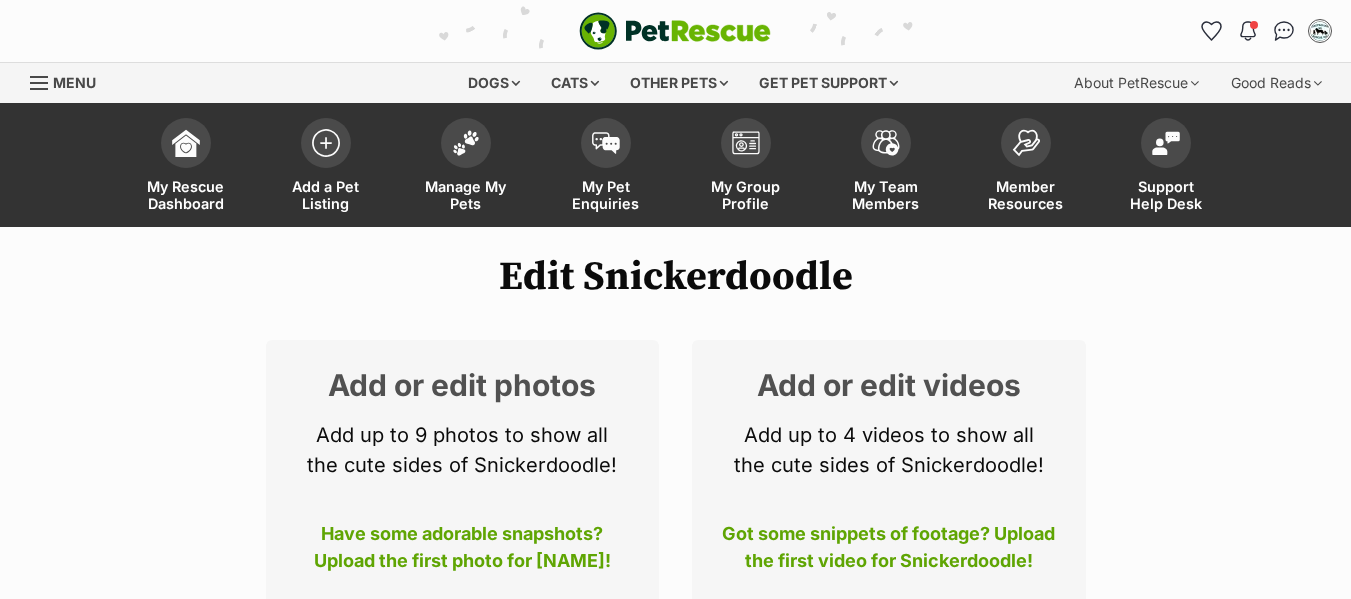 scroll, scrollTop: 0, scrollLeft: 0, axis: both 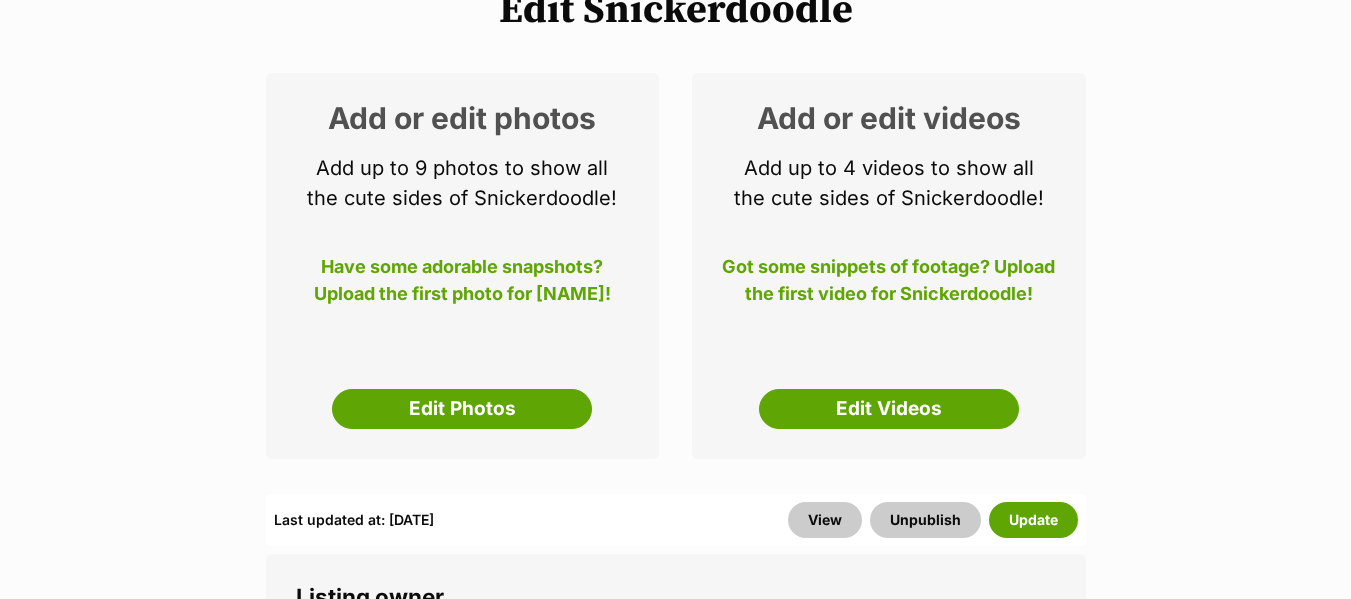 click on "Skip to main content
Log in to favourite this pet
Log in
Or sign up
Search PetRescue
Search for a pet, rescue group or article
Please select PetRescue ID
Pet name
Group
Article
Go
E.g. enter a pet's id into the search.
E.g. enter a pet's name into the search.
E.g. enter a rescue groups's name.
E.g. enter in a keyword to find an article.
Log in to set up alerts
Log in
Or sign up
Close Sidebar
Welcome, Kerry & Linda !
Log out
Find pets to foster or adopt
Browse for dogs and puppies
Browse for cats and kittens
Browse for other pets
Search the website
Pets needing foster care
All pets
Keyword search
Rescue directory
My account
Favourites
Alerts
Pet alert matches
Account settings
Account details
Change password" at bounding box center (675, 4756) 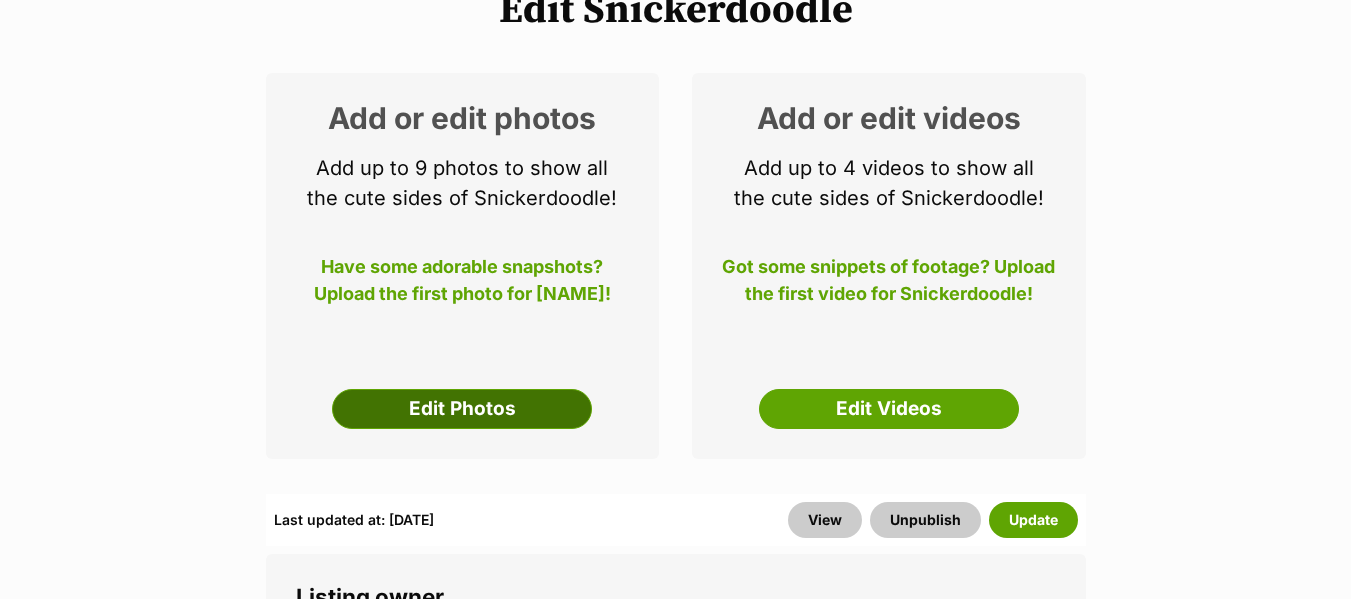 click on "Edit Photos" at bounding box center [462, 409] 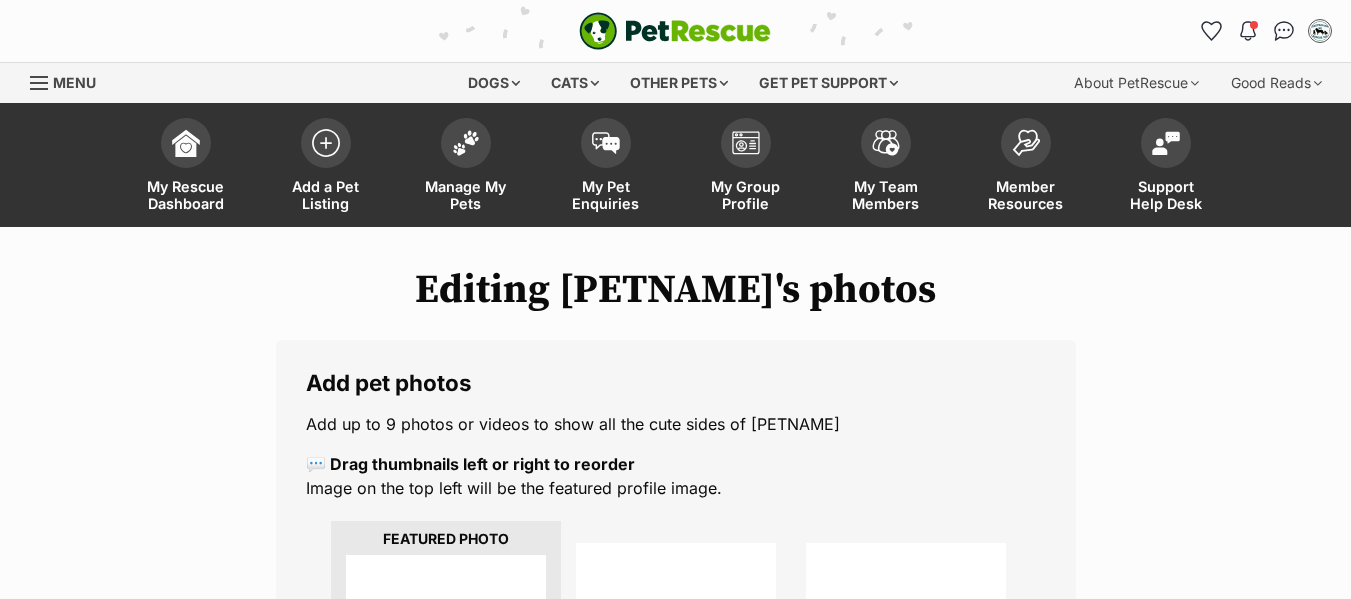 scroll, scrollTop: 0, scrollLeft: 0, axis: both 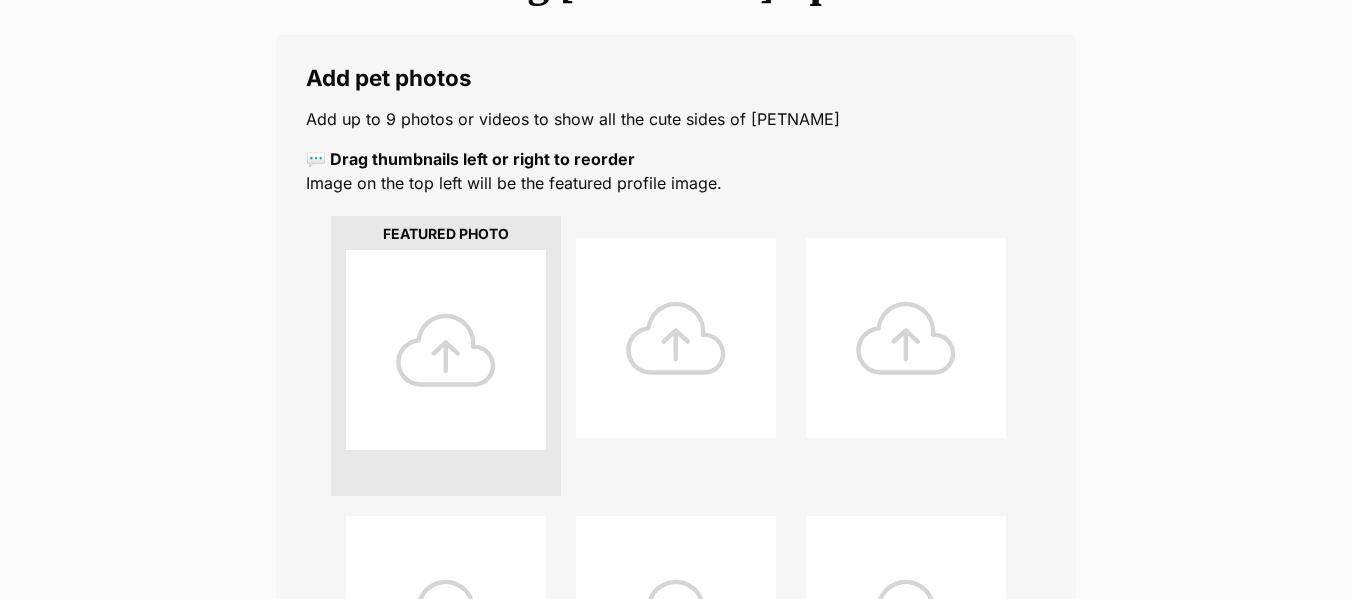 drag, startPoint x: 1359, startPoint y: 73, endPoint x: 1365, endPoint y: 138, distance: 65.27634 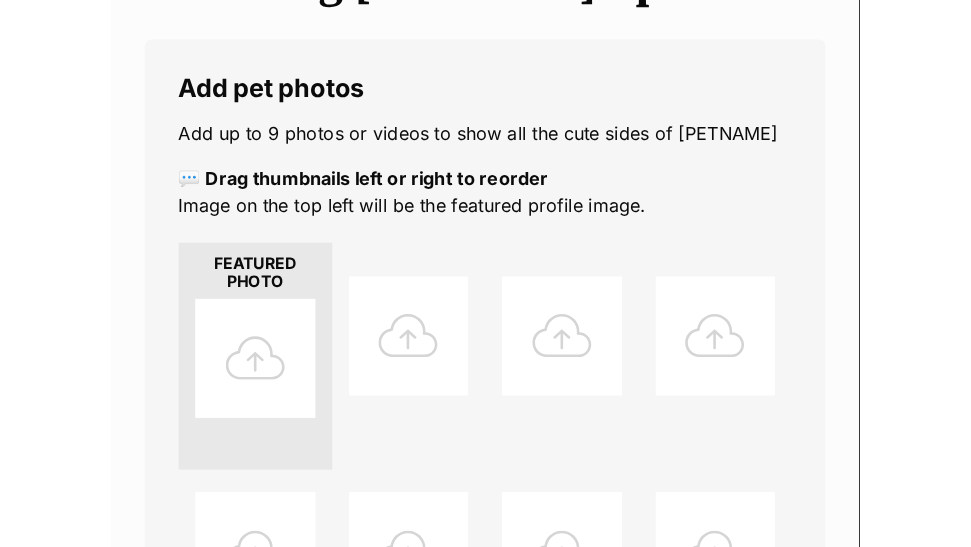 scroll, scrollTop: 305, scrollLeft: 0, axis: vertical 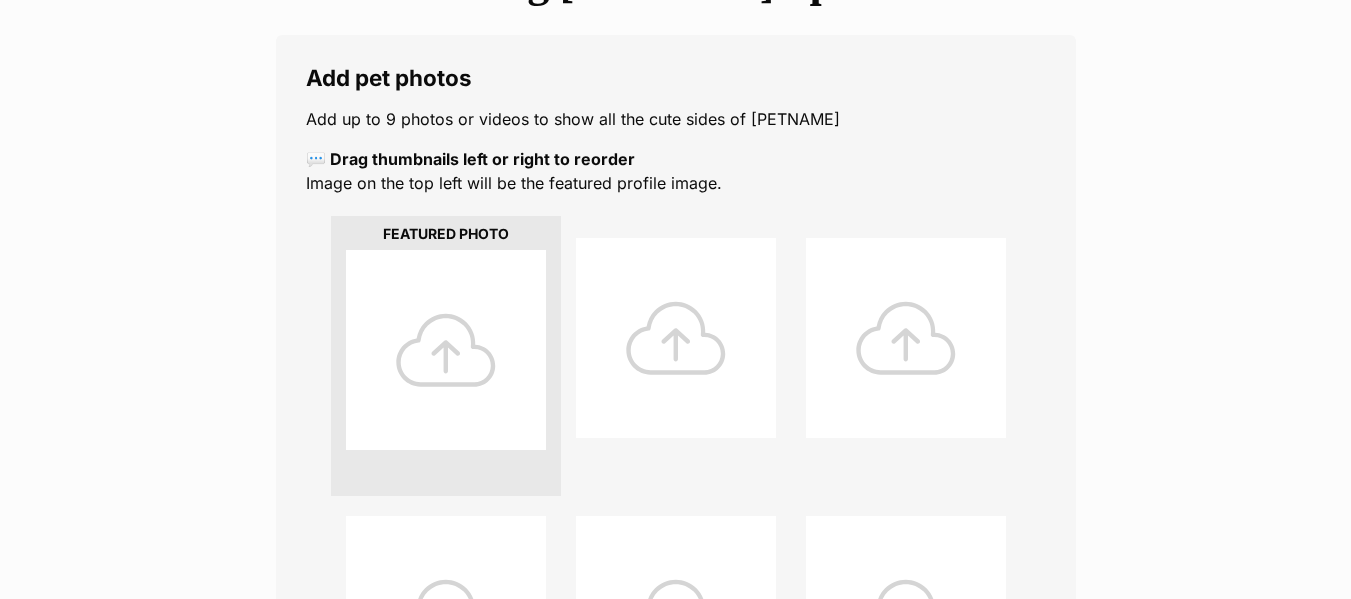 click at bounding box center (446, 350) 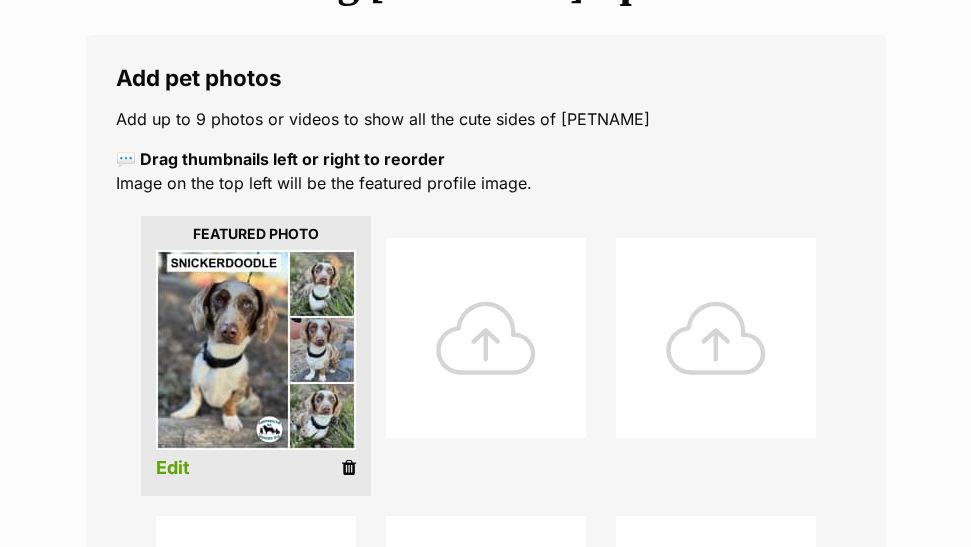 click at bounding box center [486, 338] 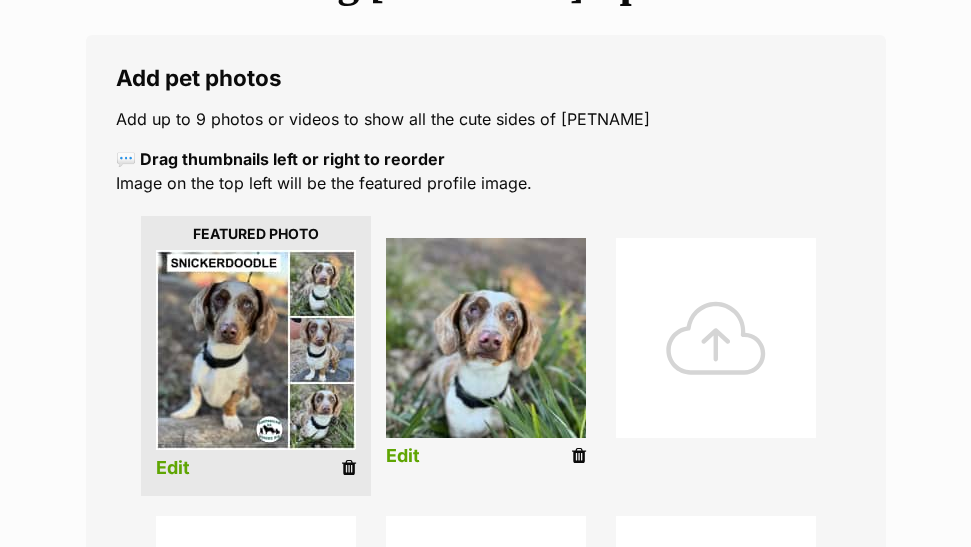 click at bounding box center [716, 338] 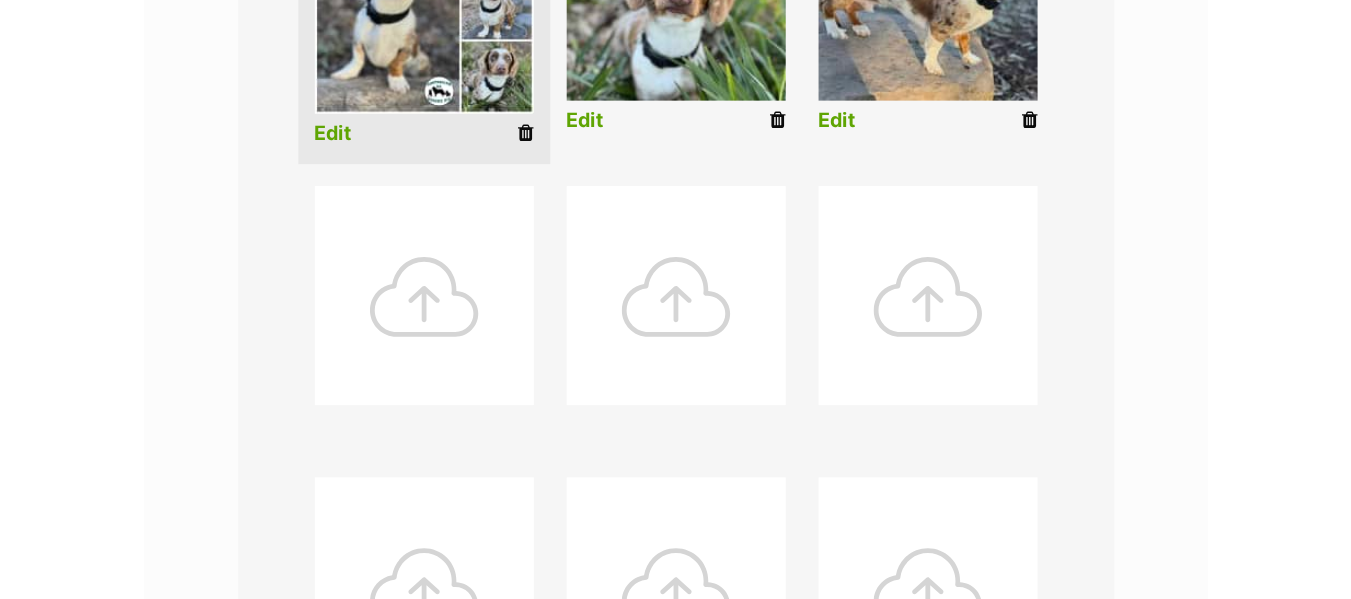 scroll, scrollTop: 680, scrollLeft: 0, axis: vertical 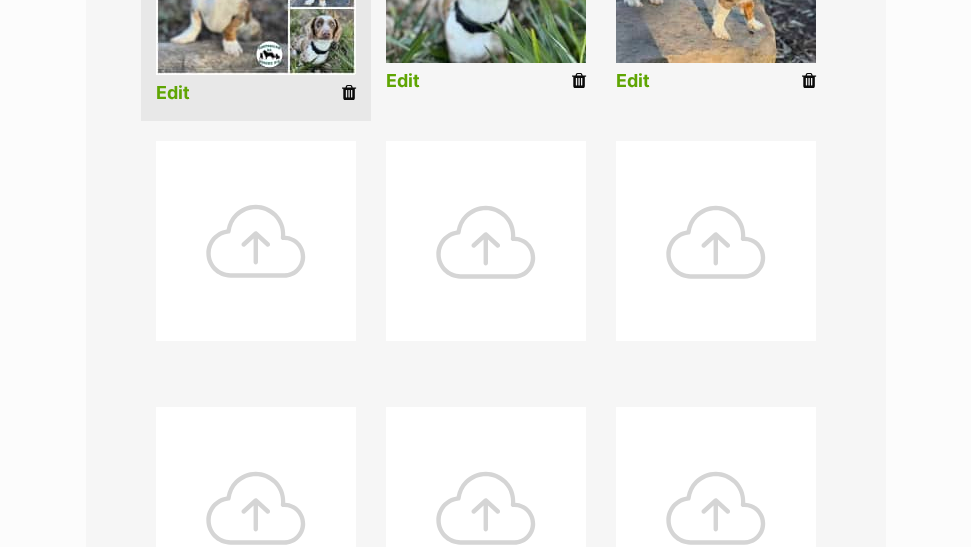 click at bounding box center [256, 241] 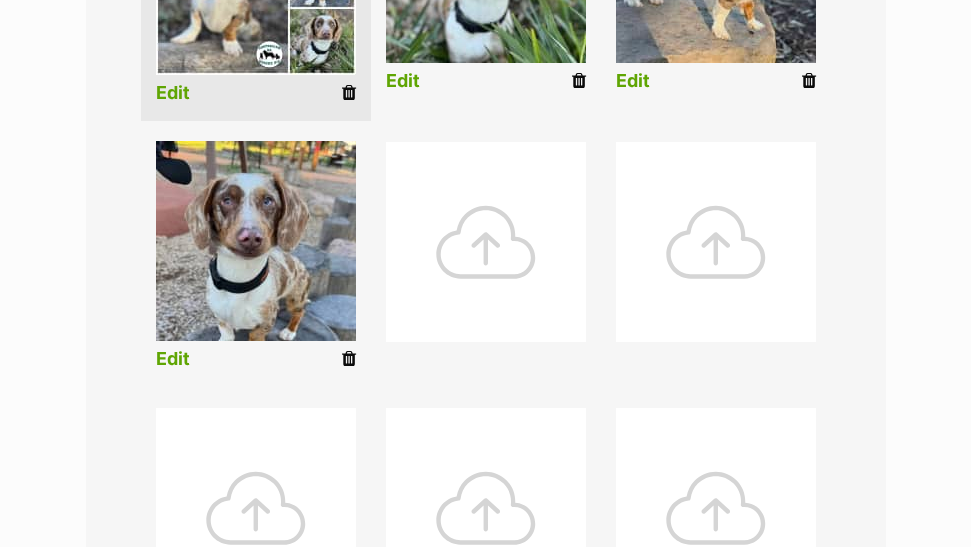 click at bounding box center (486, 242) 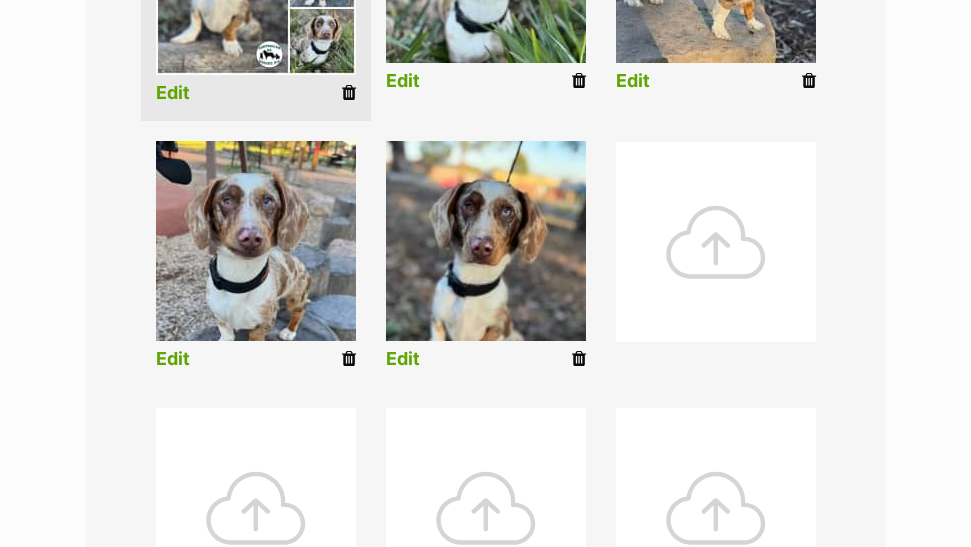 click at bounding box center (716, 242) 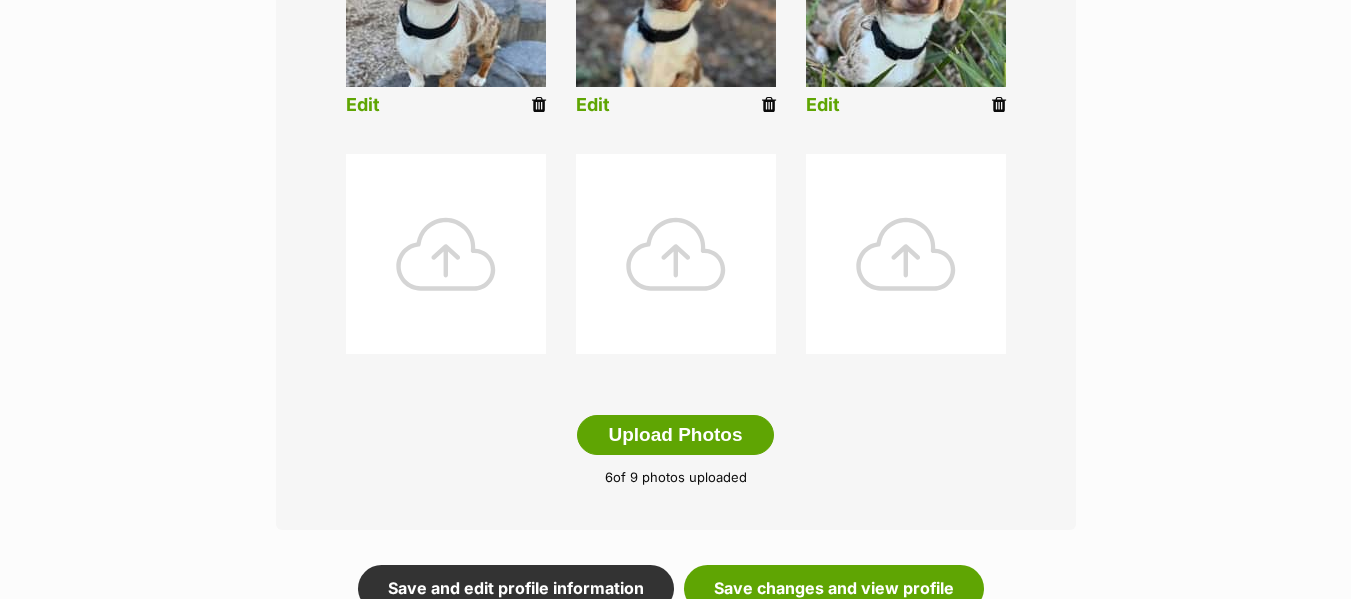 scroll, scrollTop: 1056, scrollLeft: 0, axis: vertical 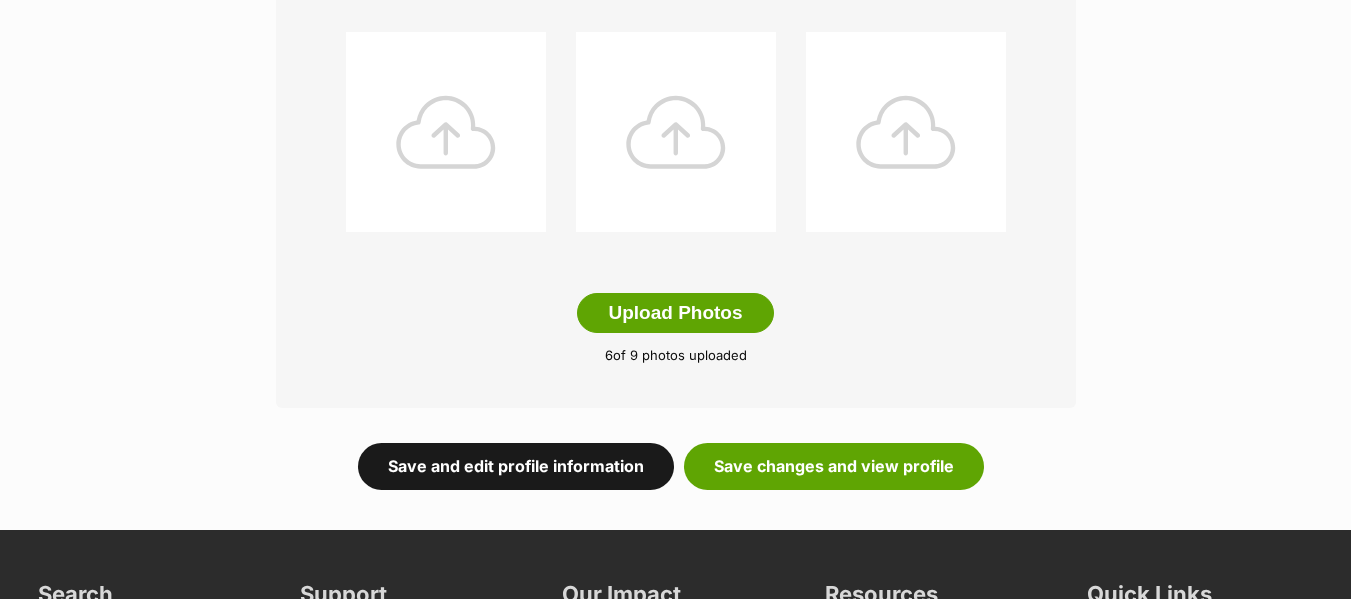 click on "Save and edit profile information" at bounding box center (516, 466) 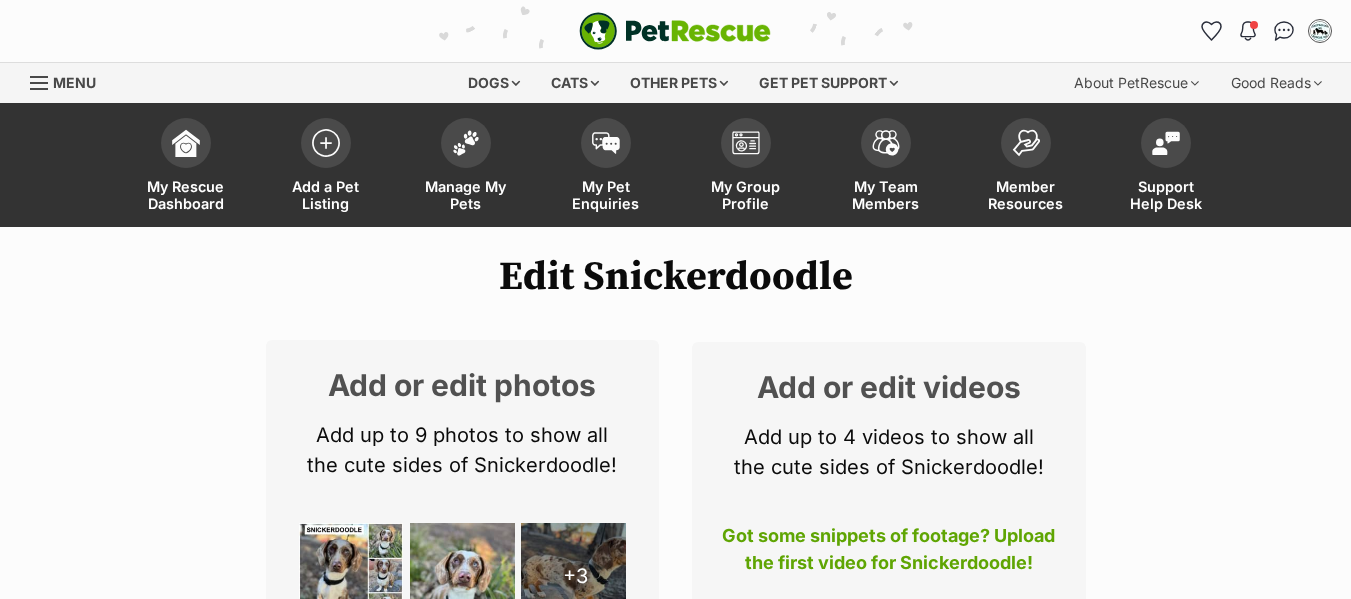 scroll, scrollTop: 0, scrollLeft: 0, axis: both 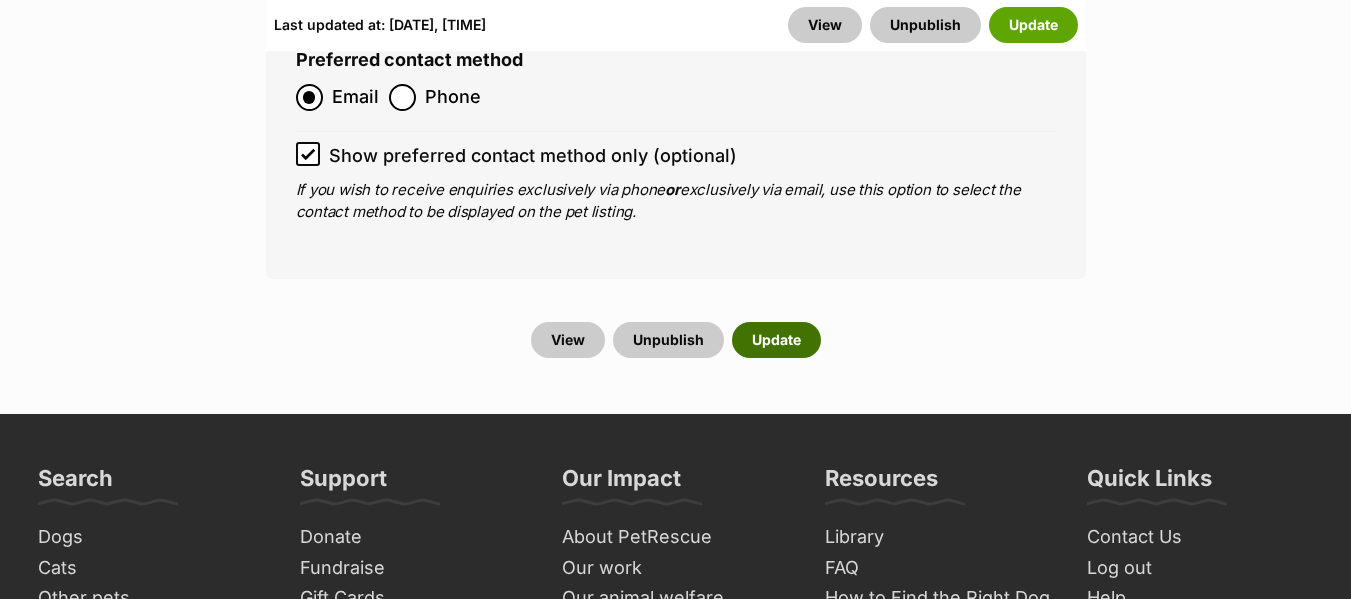 click on "Update" at bounding box center [776, 340] 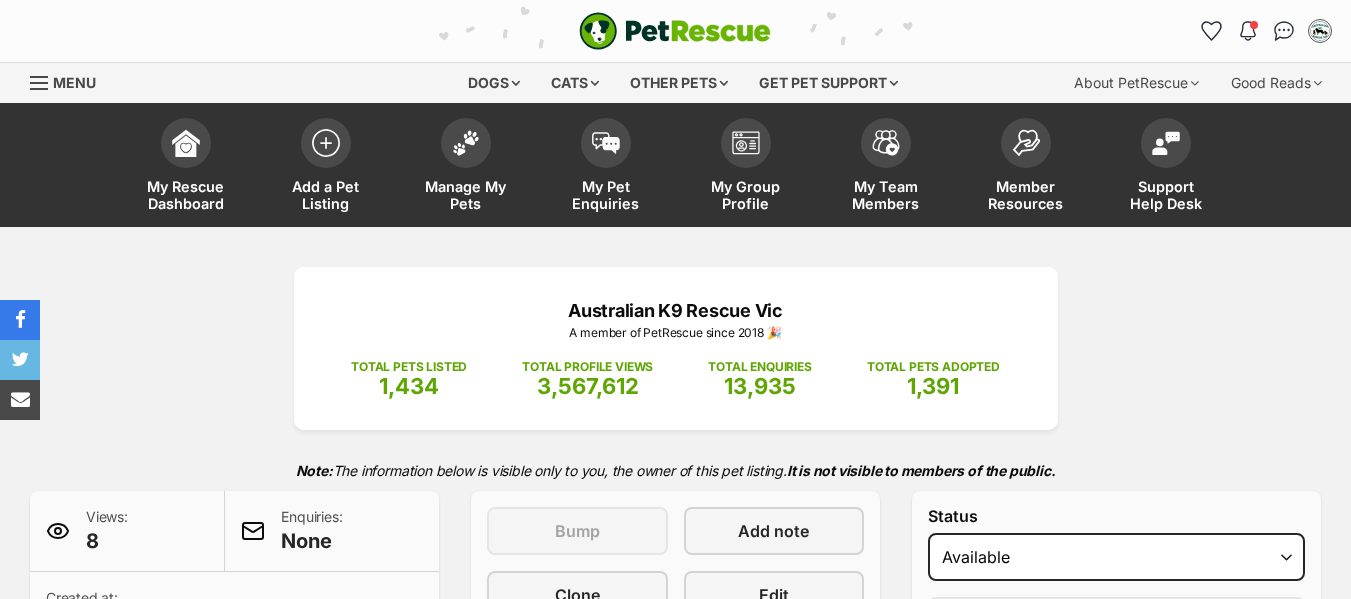 scroll, scrollTop: 0, scrollLeft: 0, axis: both 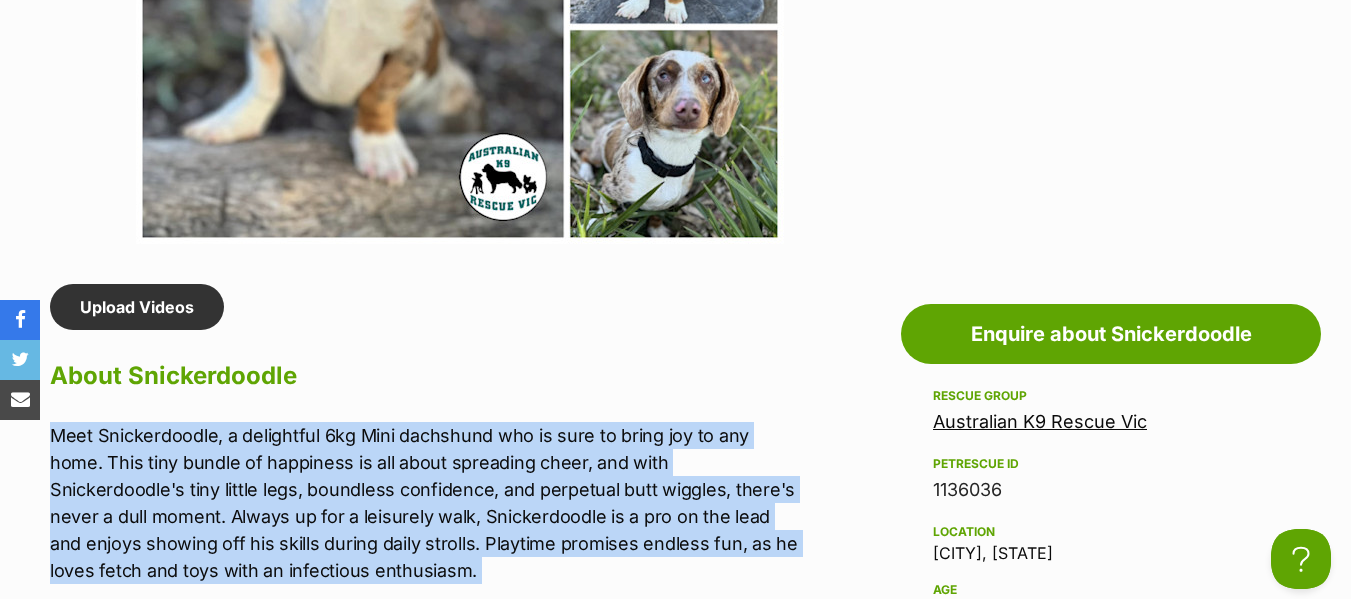 drag, startPoint x: 284, startPoint y: 192, endPoint x: 40, endPoint y: 412, distance: 328.53613 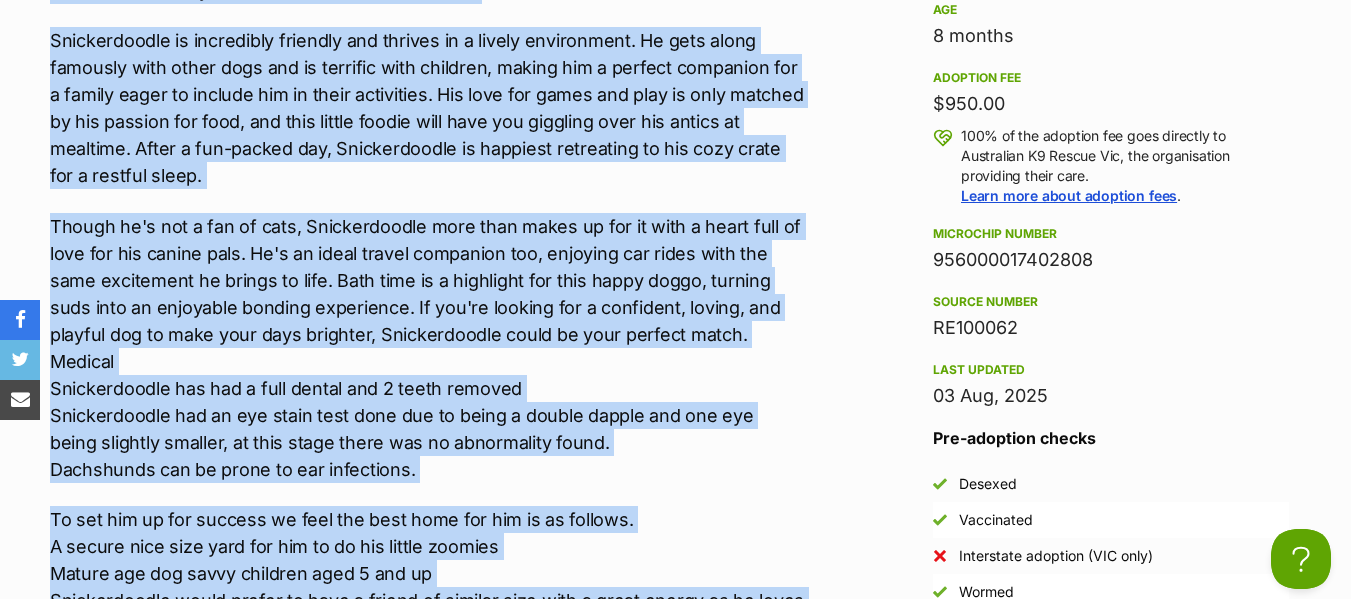 scroll, scrollTop: 2076, scrollLeft: 0, axis: vertical 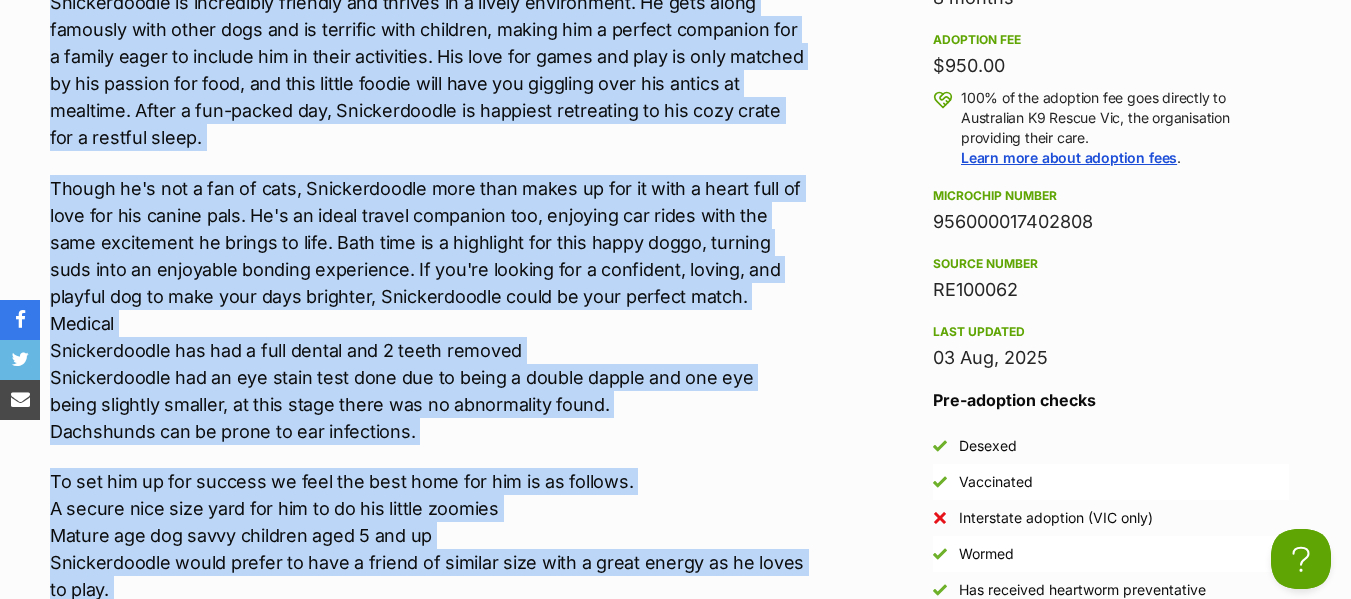 drag, startPoint x: 1104, startPoint y: 219, endPoint x: 938, endPoint y: 230, distance: 166.36406 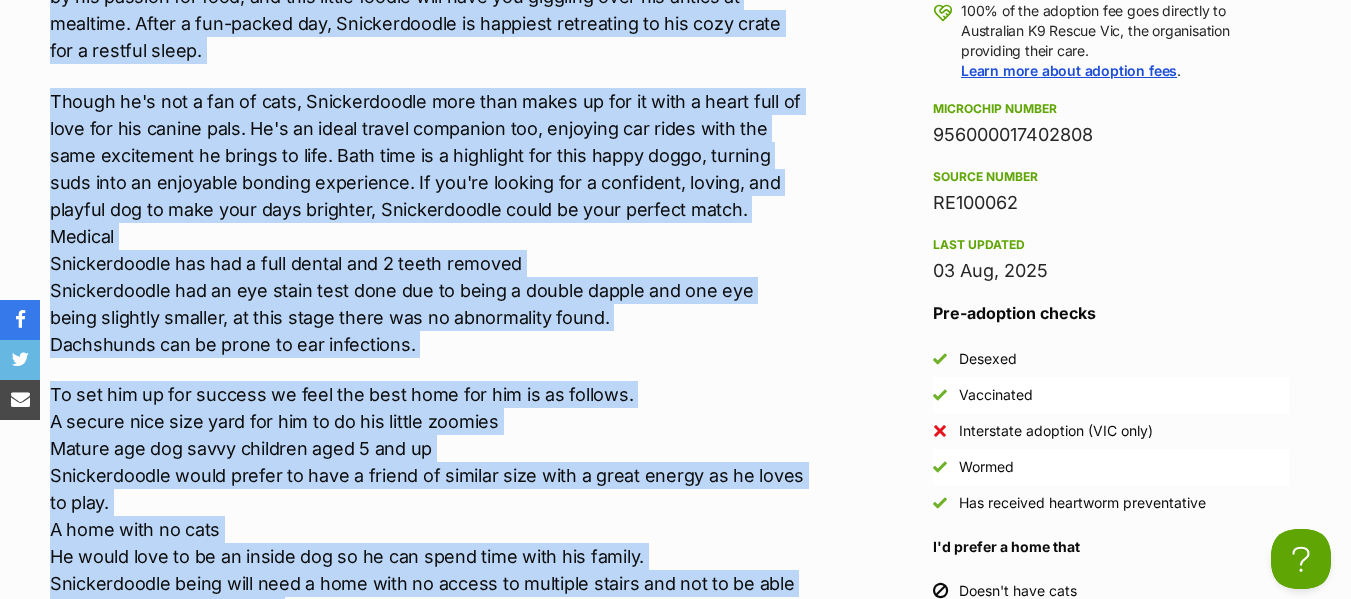 scroll, scrollTop: 0, scrollLeft: 0, axis: both 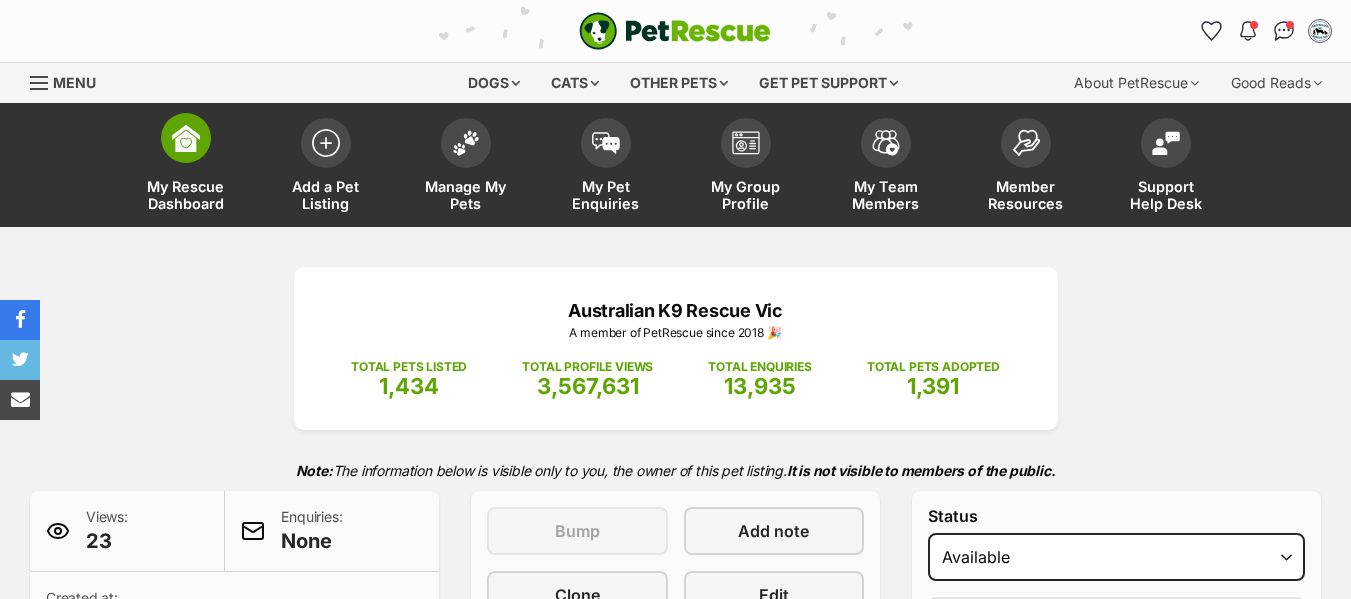 click at bounding box center [186, 138] 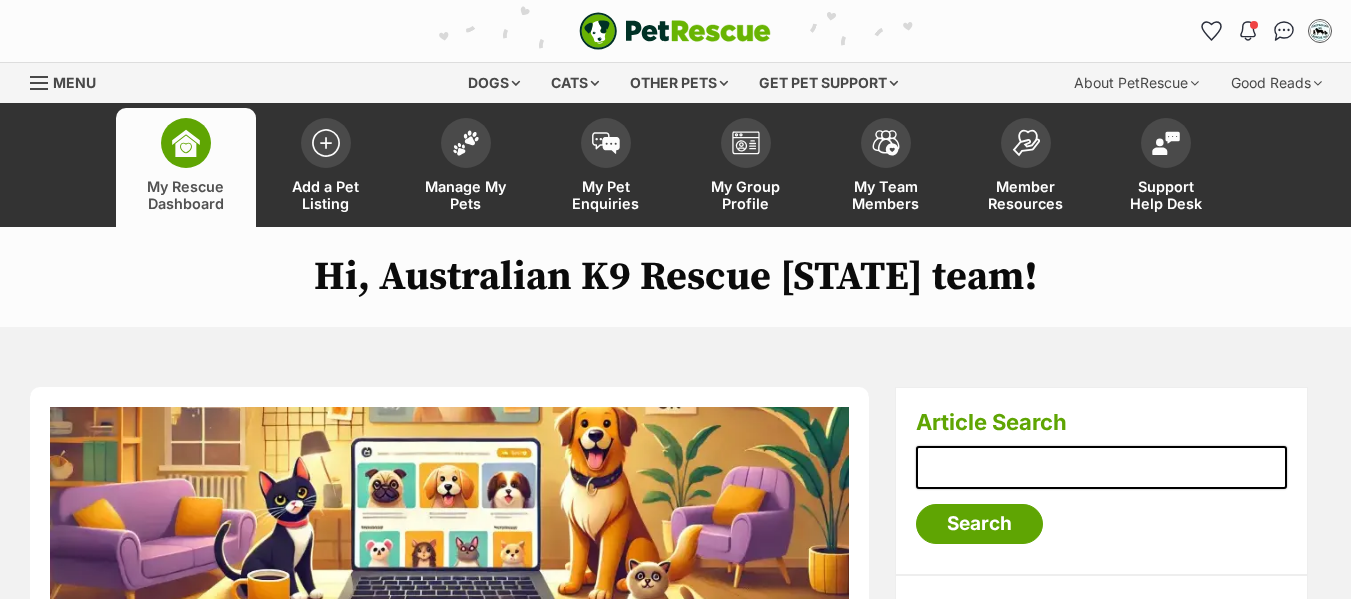 scroll, scrollTop: 0, scrollLeft: 0, axis: both 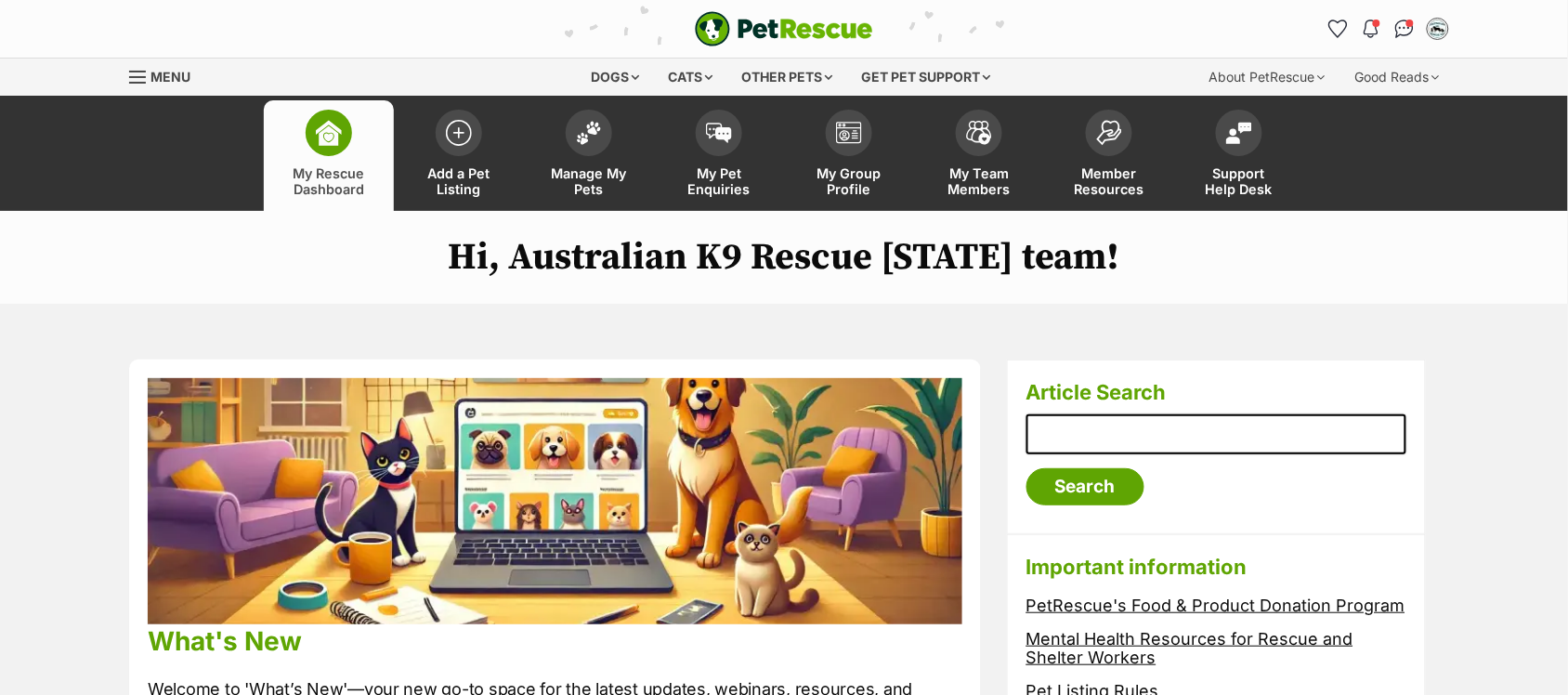 drag, startPoint x: 1231, startPoint y: 3, endPoint x: 1060, endPoint y: 330, distance: 369.01219 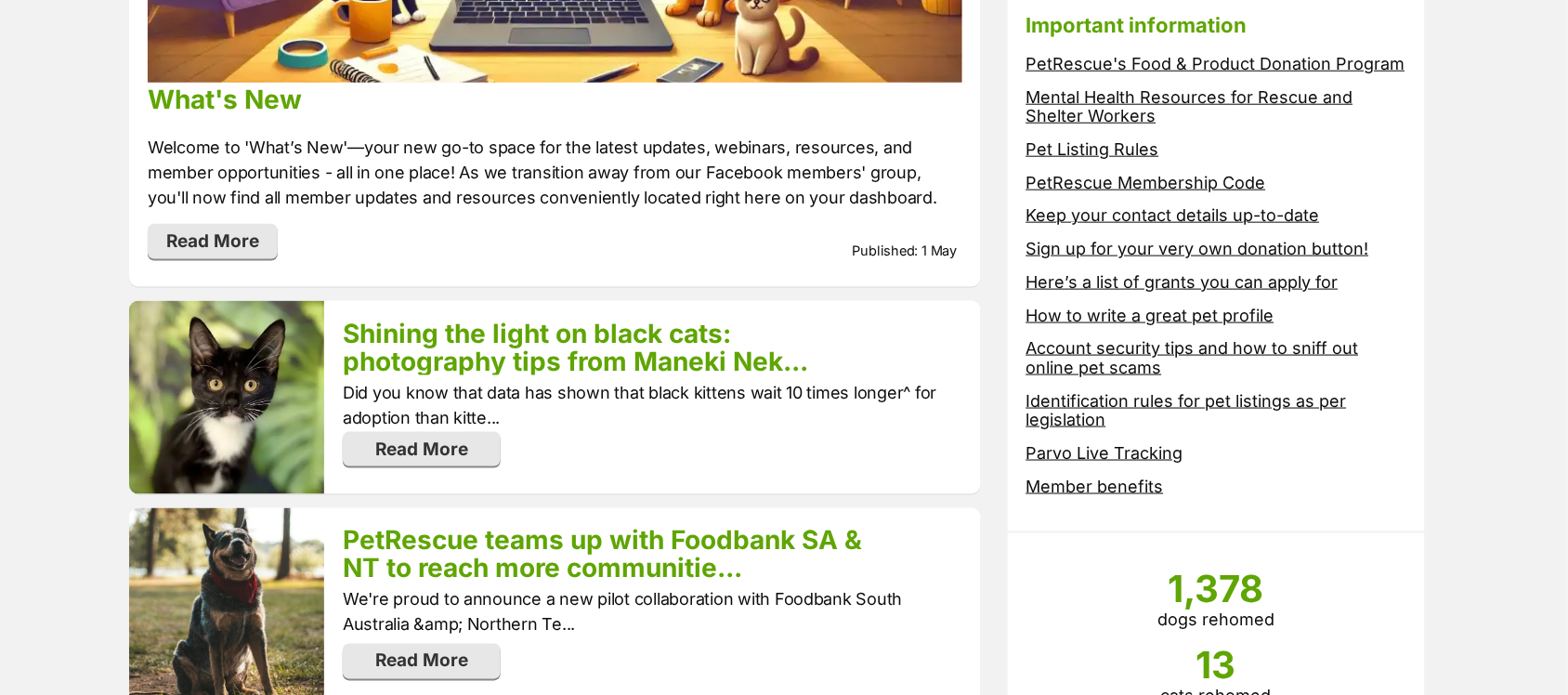 scroll, scrollTop: 572, scrollLeft: 0, axis: vertical 